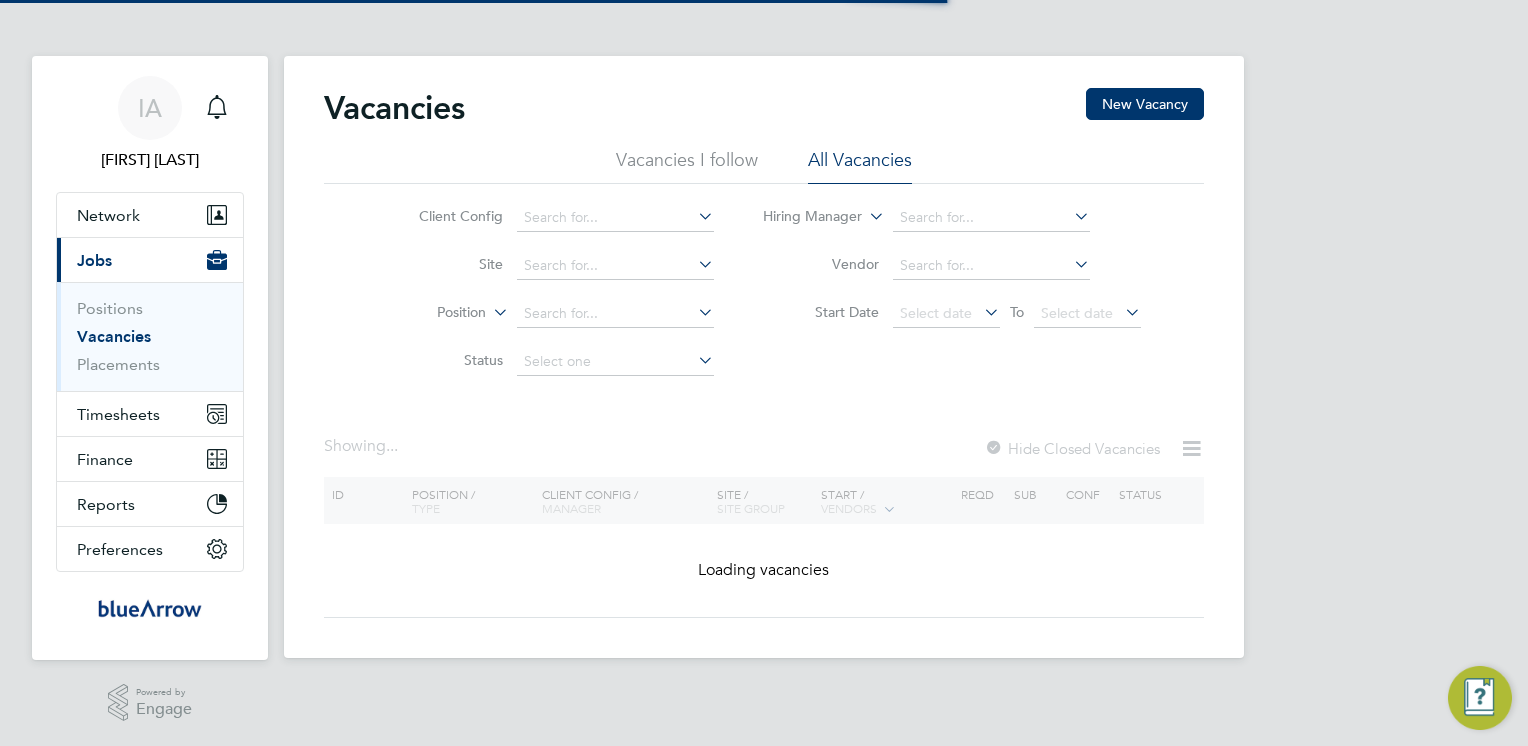 scroll, scrollTop: 0, scrollLeft: 0, axis: both 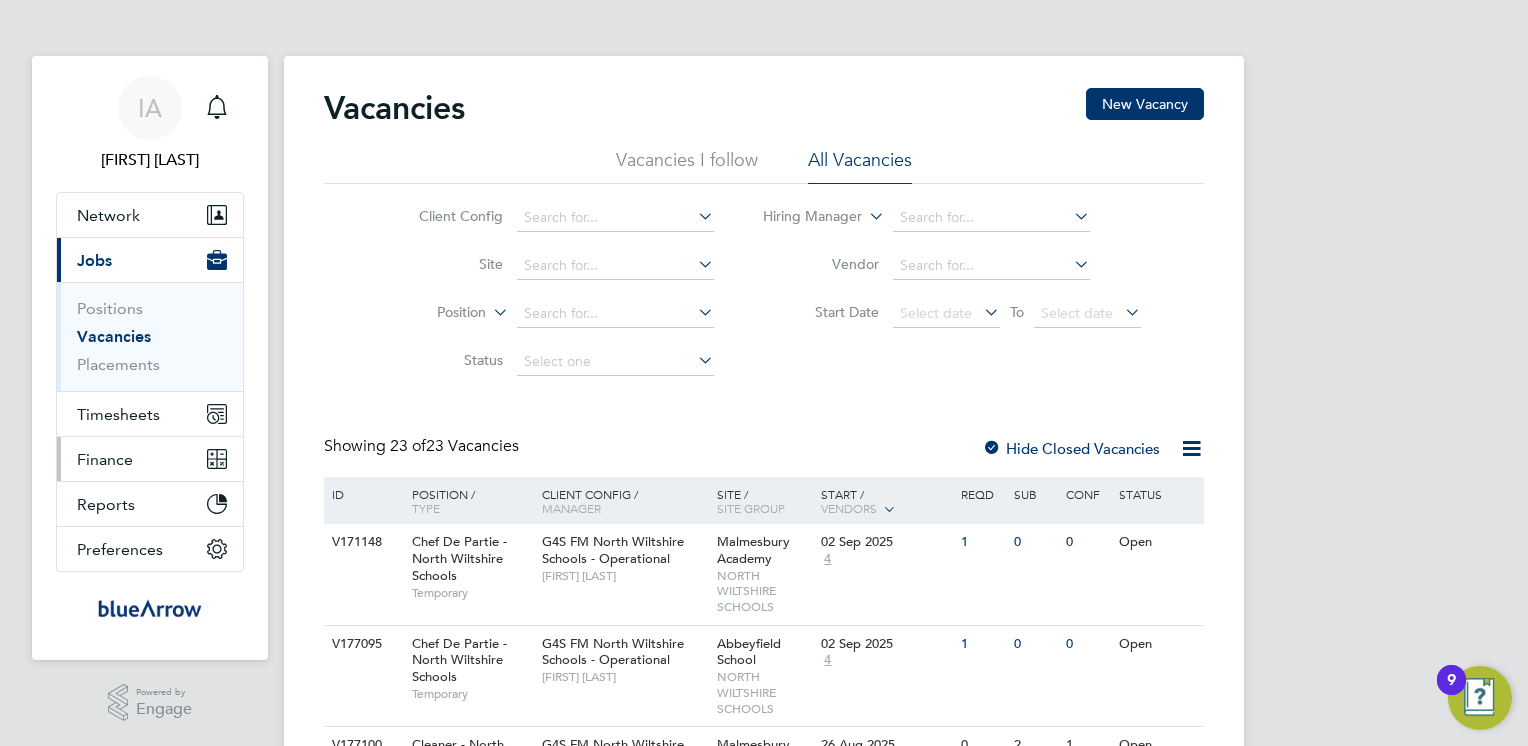click on "Finance" at bounding box center (105, 459) 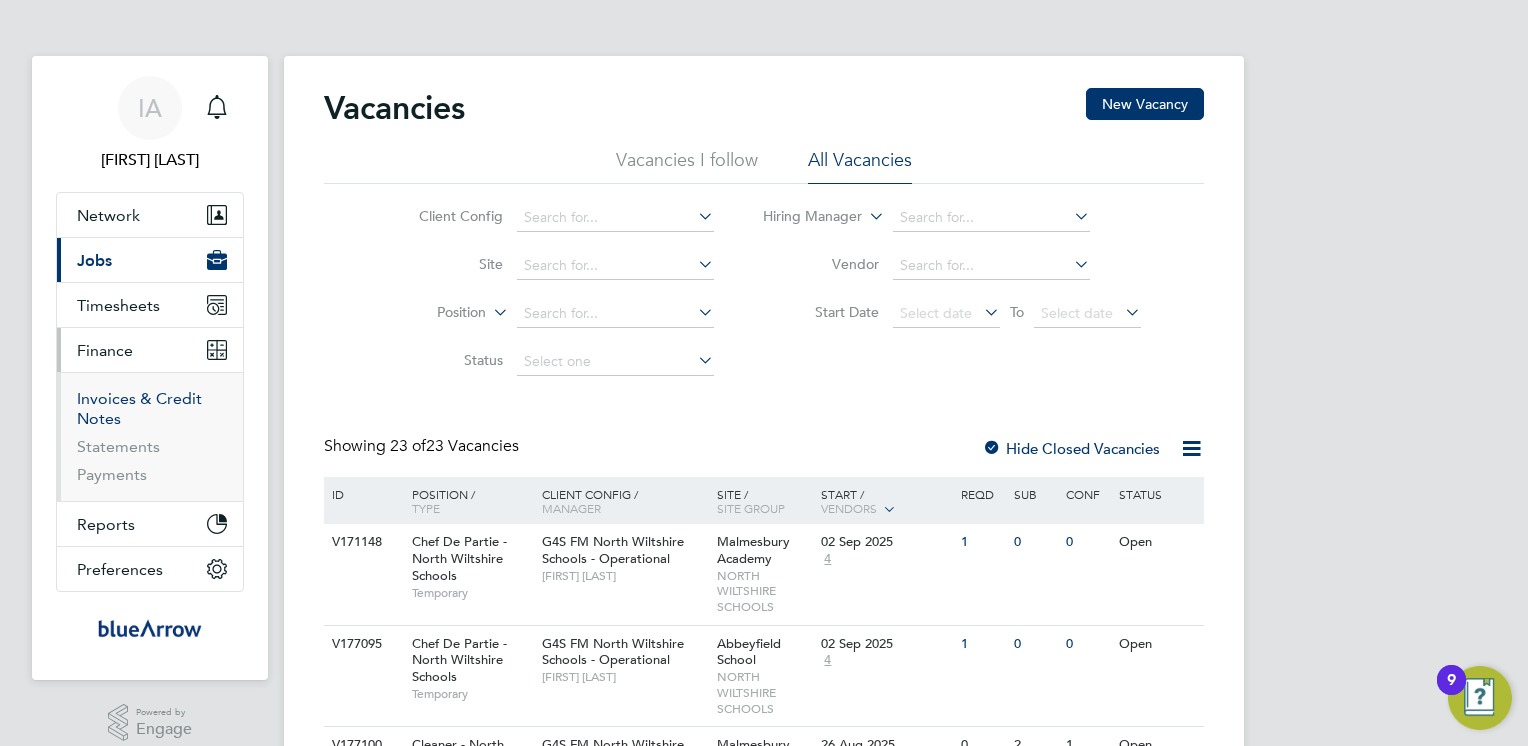 click on "Invoices & Credit Notes" at bounding box center [139, 408] 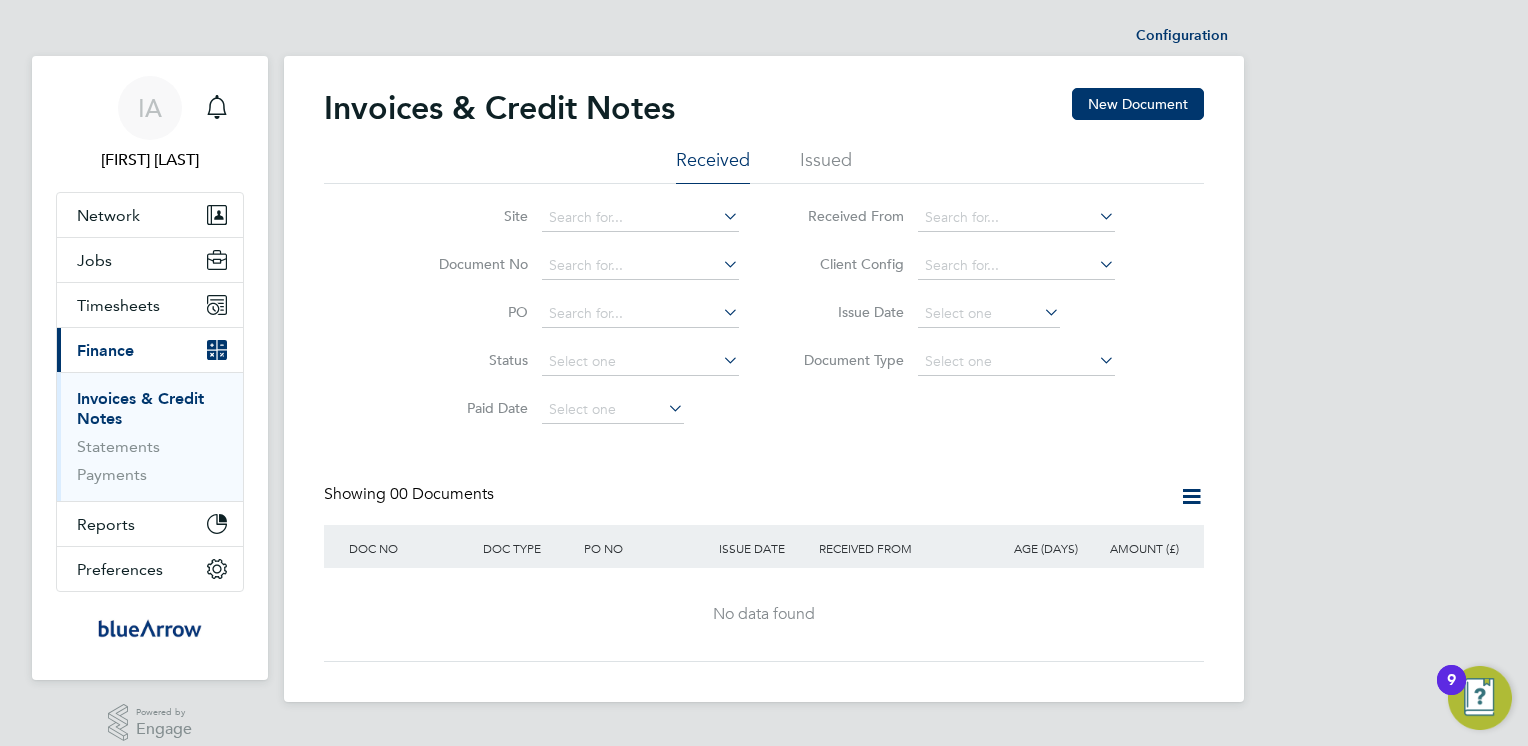 click on "Issued" 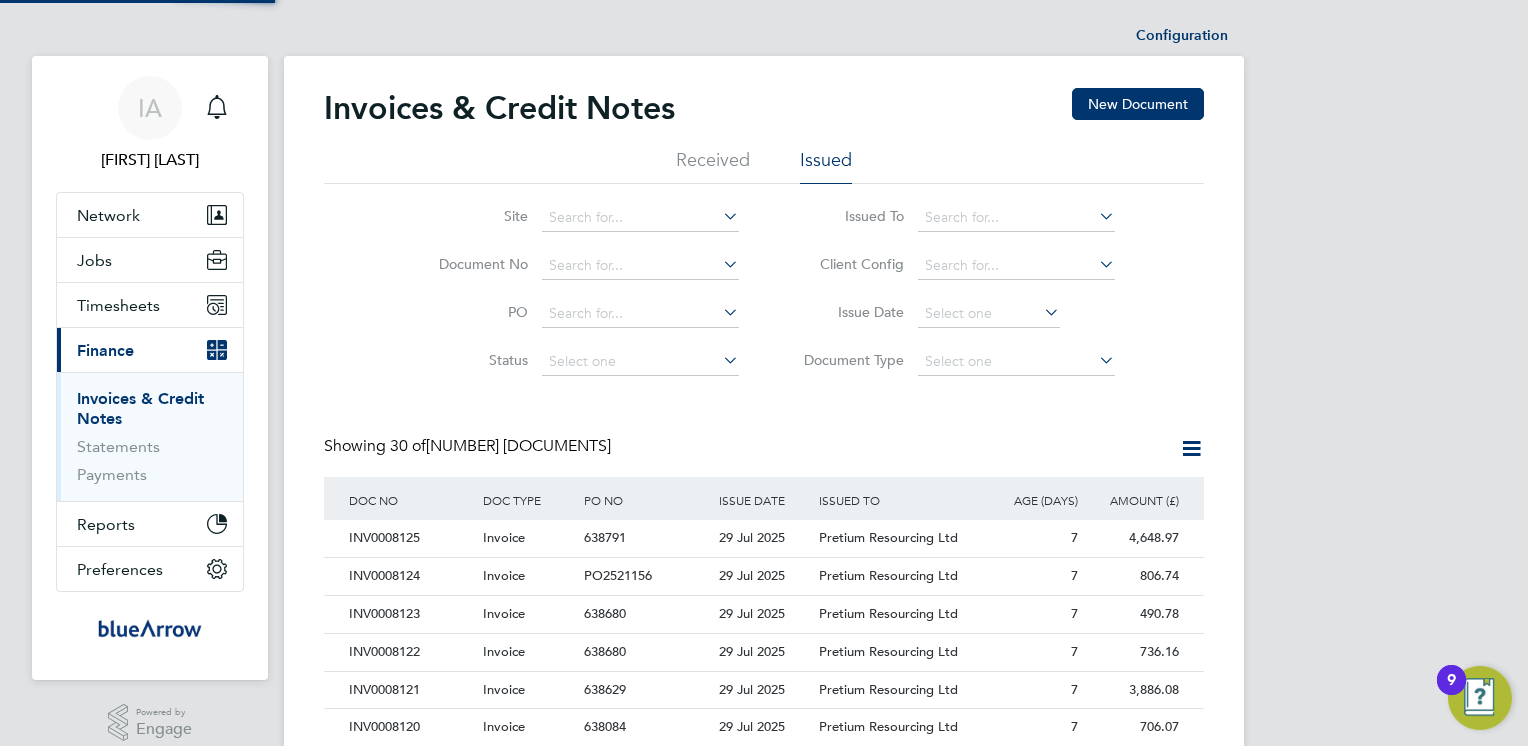 scroll, scrollTop: 10, scrollLeft: 9, axis: both 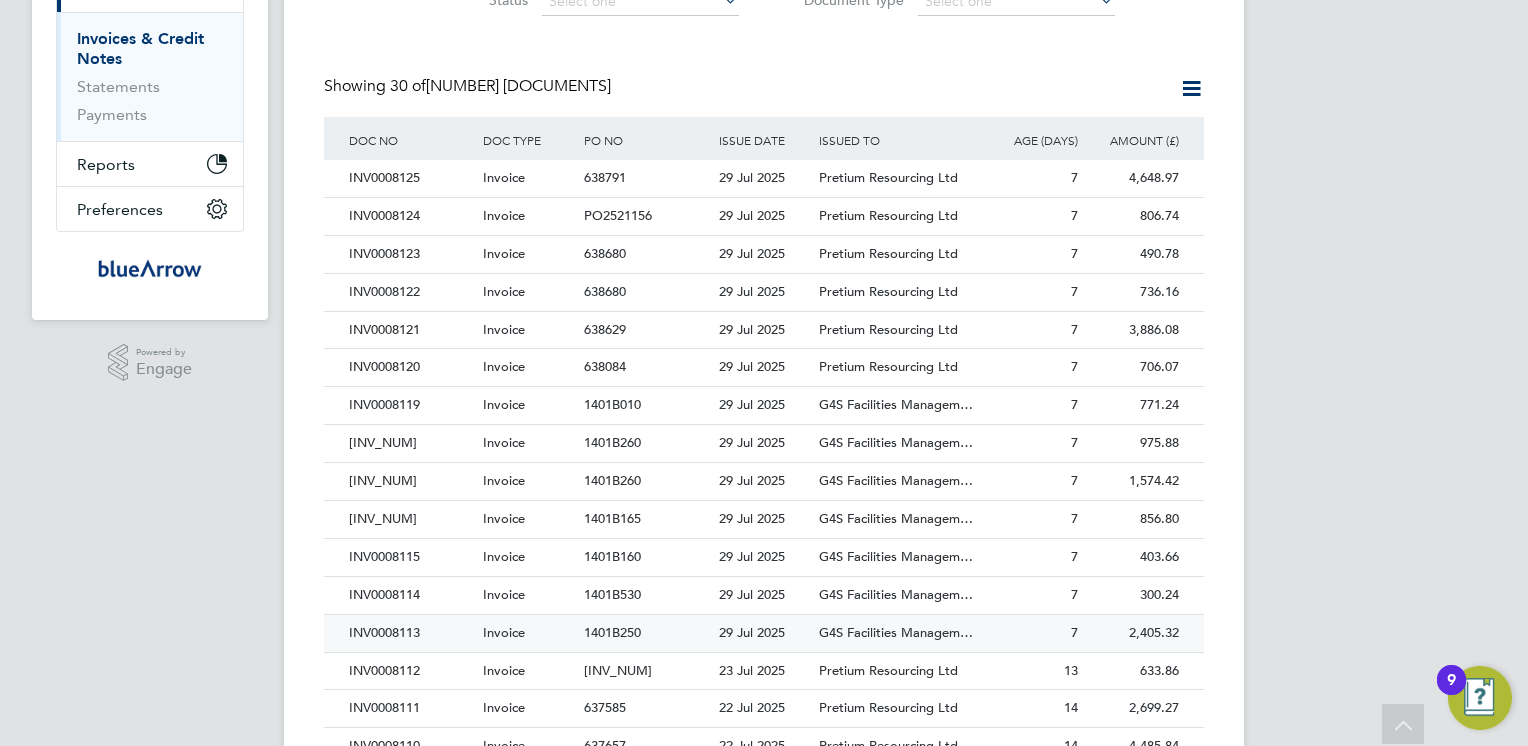 click on "INV0008113" 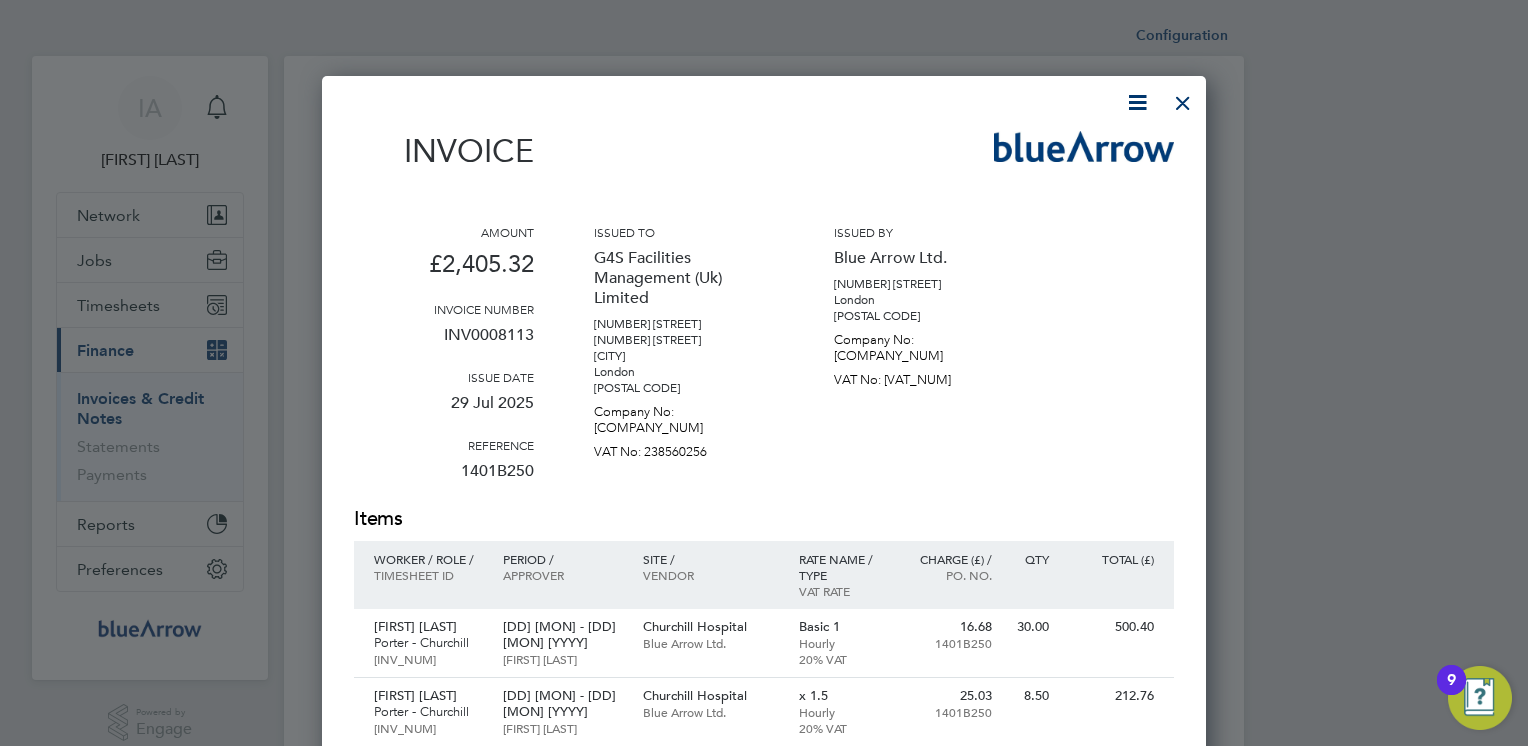 click at bounding box center (1137, 102) 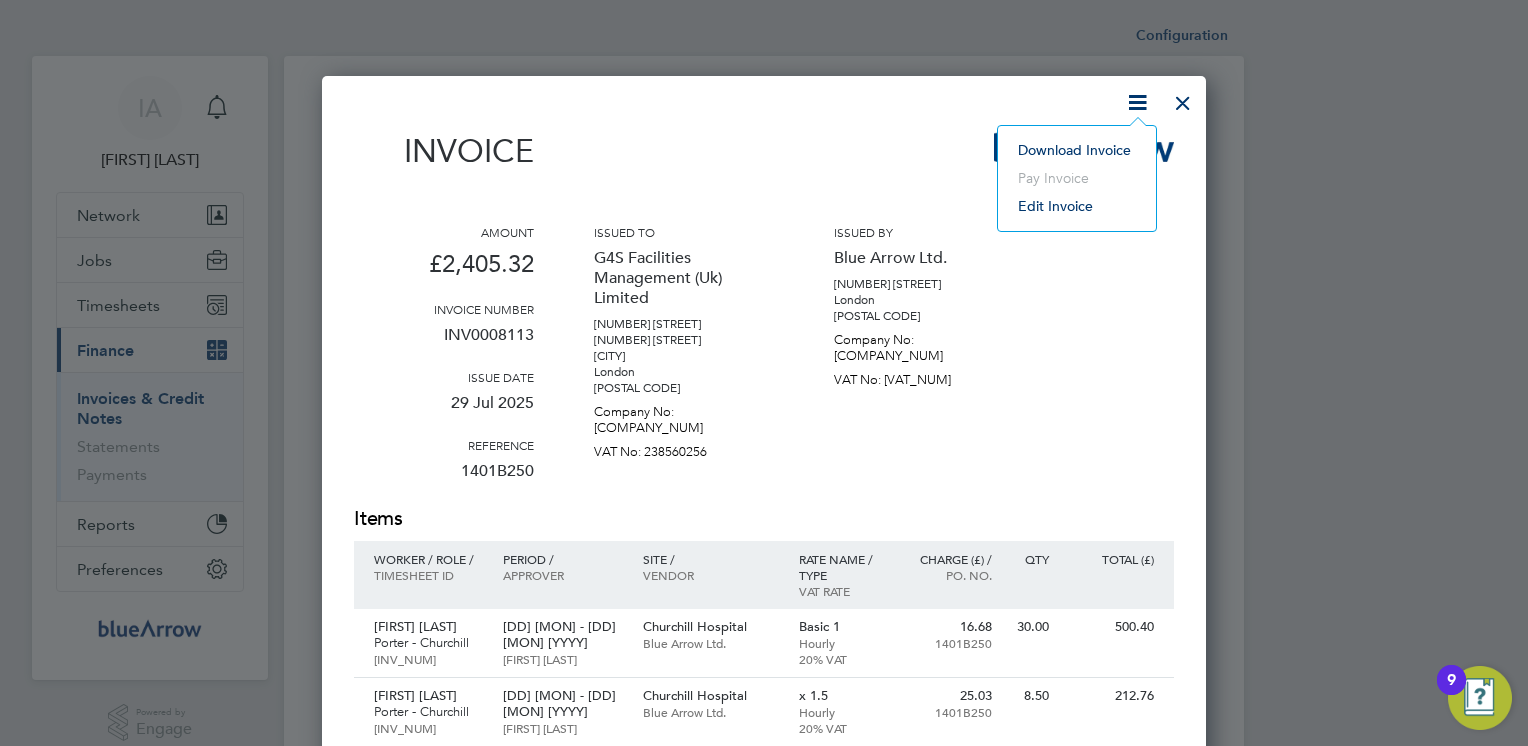 click on "Download Invoice" 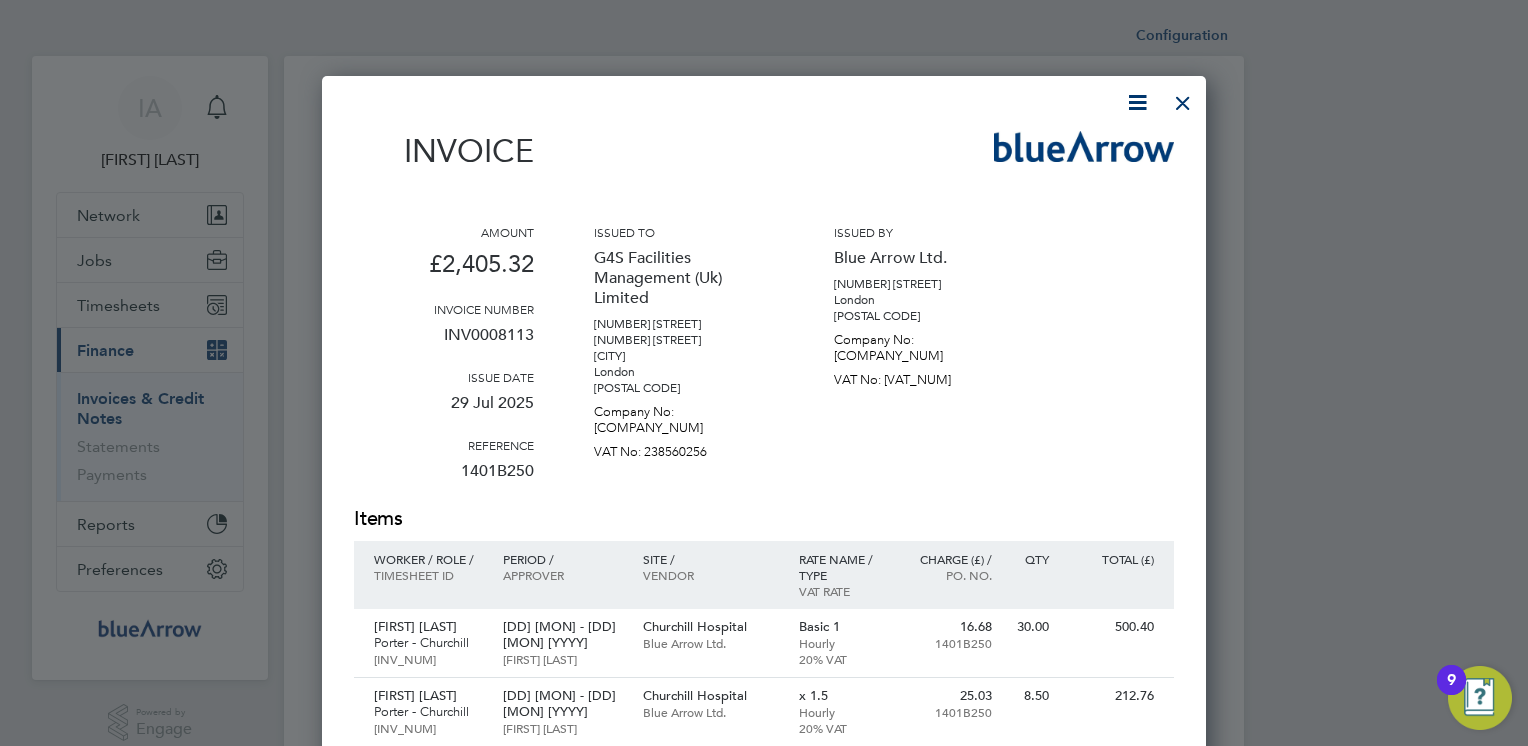 click on "Invoice" at bounding box center [764, 160] 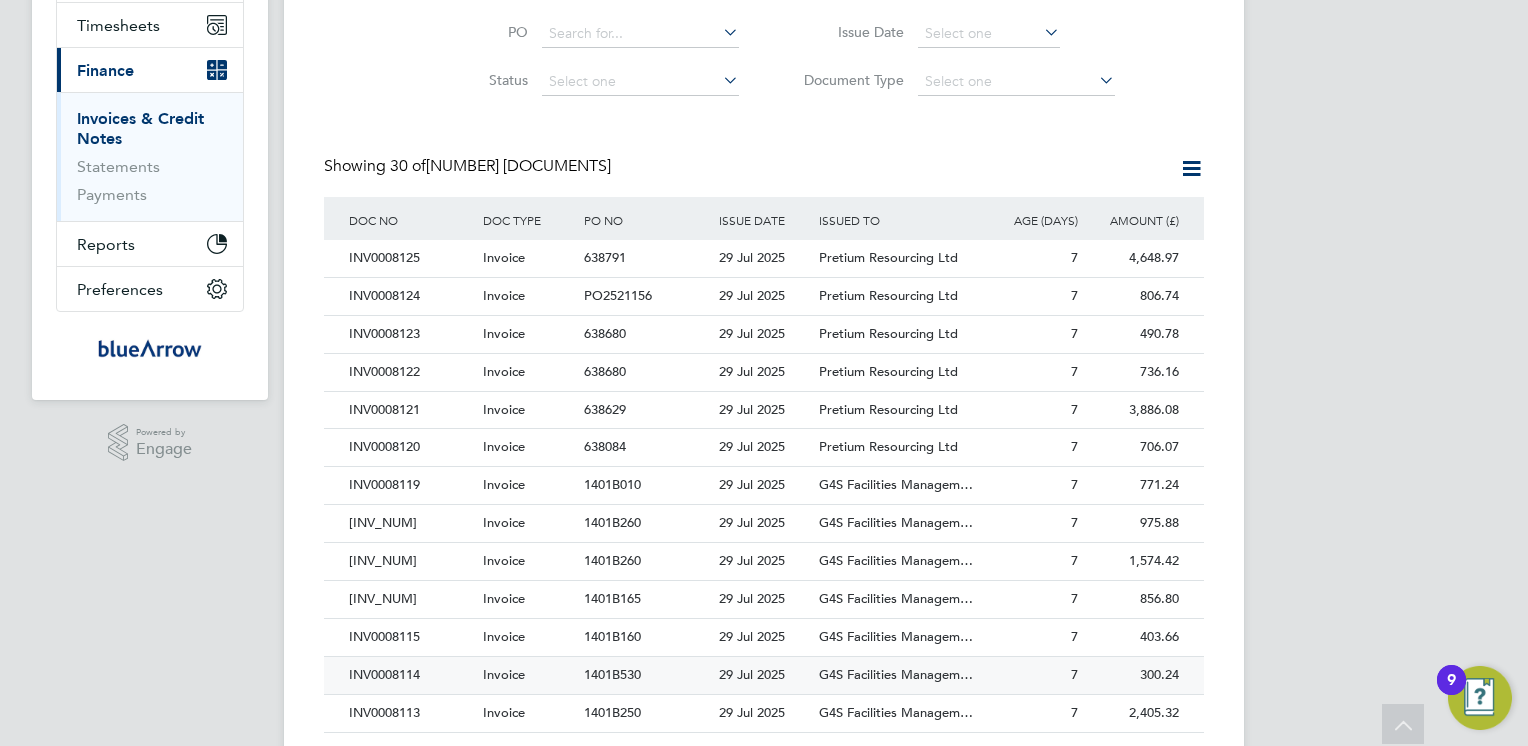 click on "INV0008114" 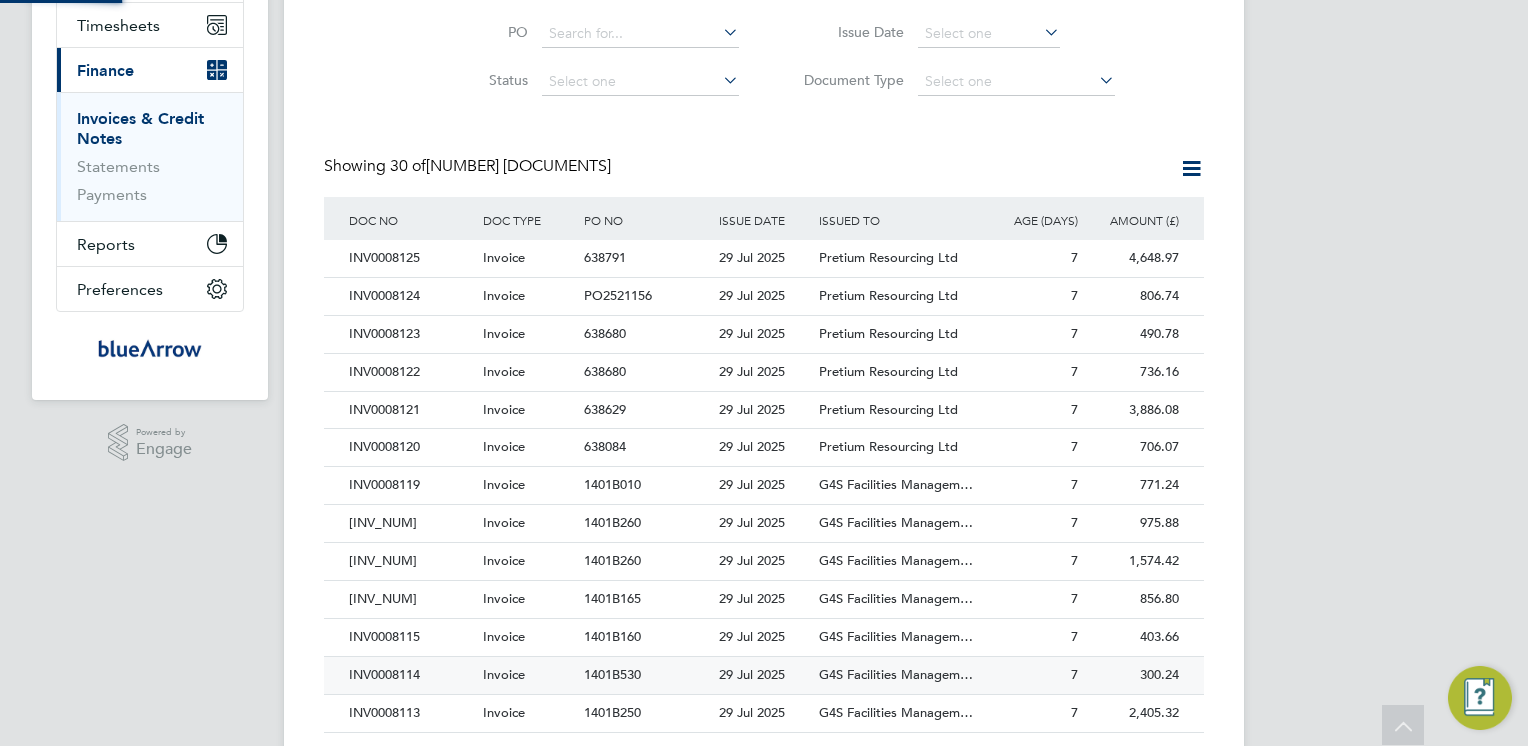 scroll, scrollTop: 0, scrollLeft: 0, axis: both 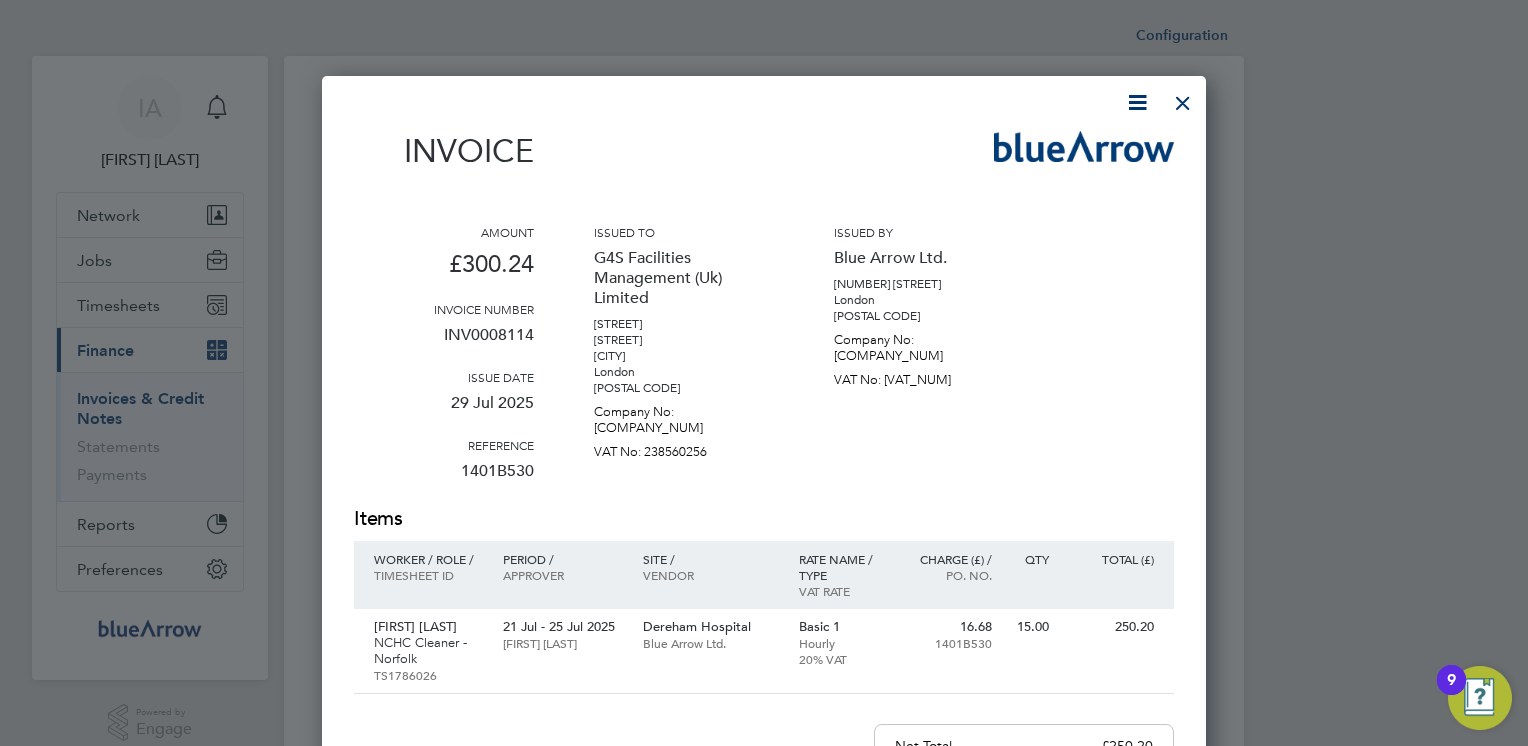 click at bounding box center [1137, 102] 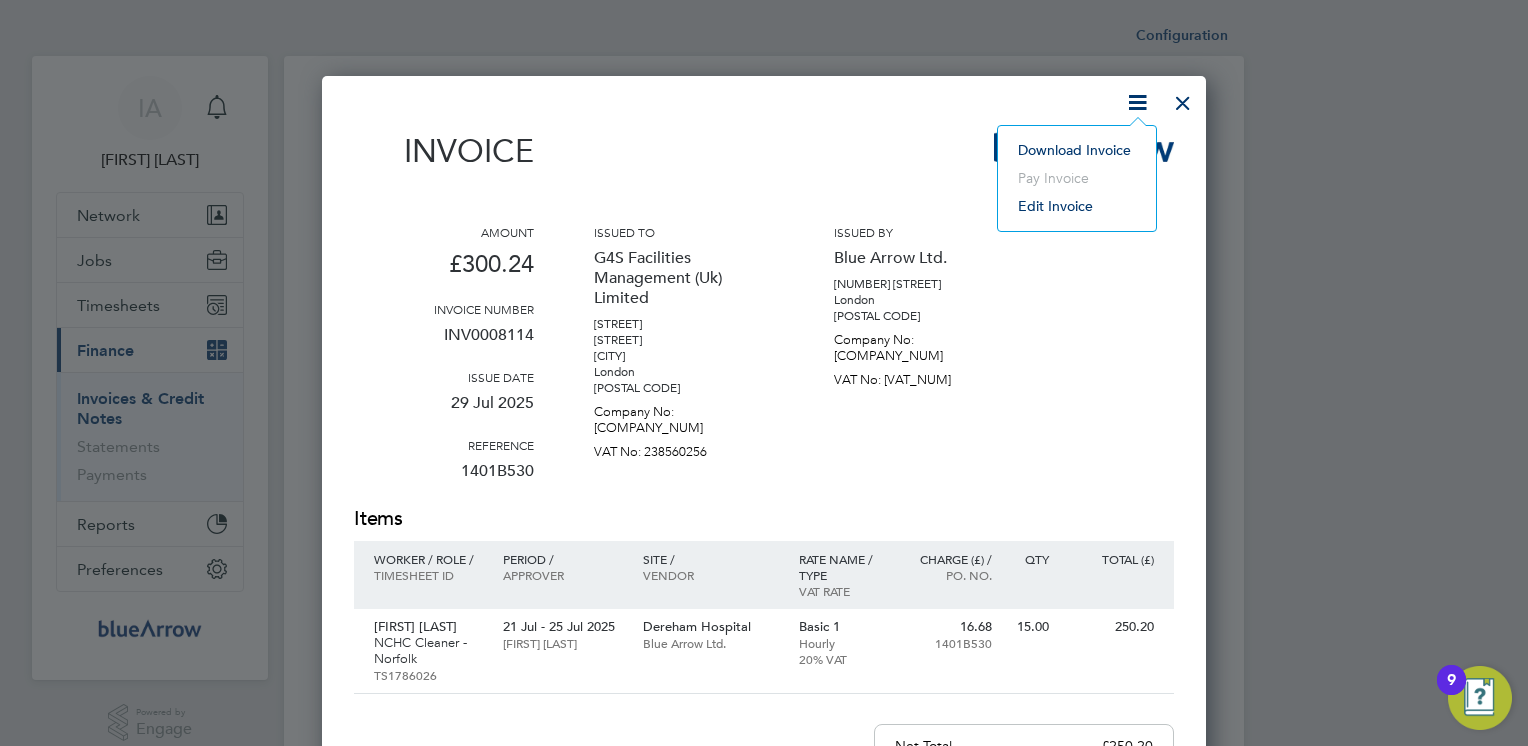 click on "Download Invoice" 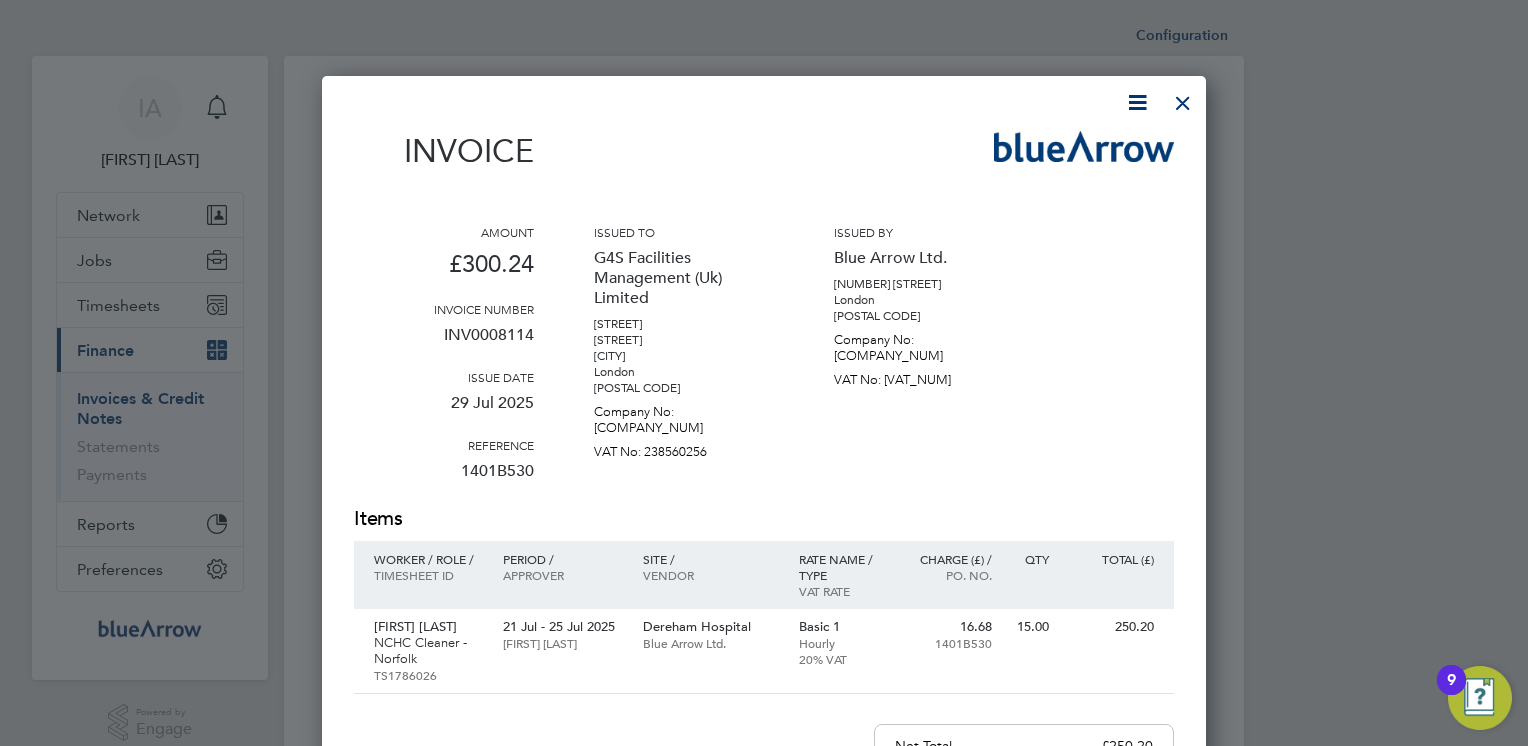 click on "Invoice" at bounding box center [764, 160] 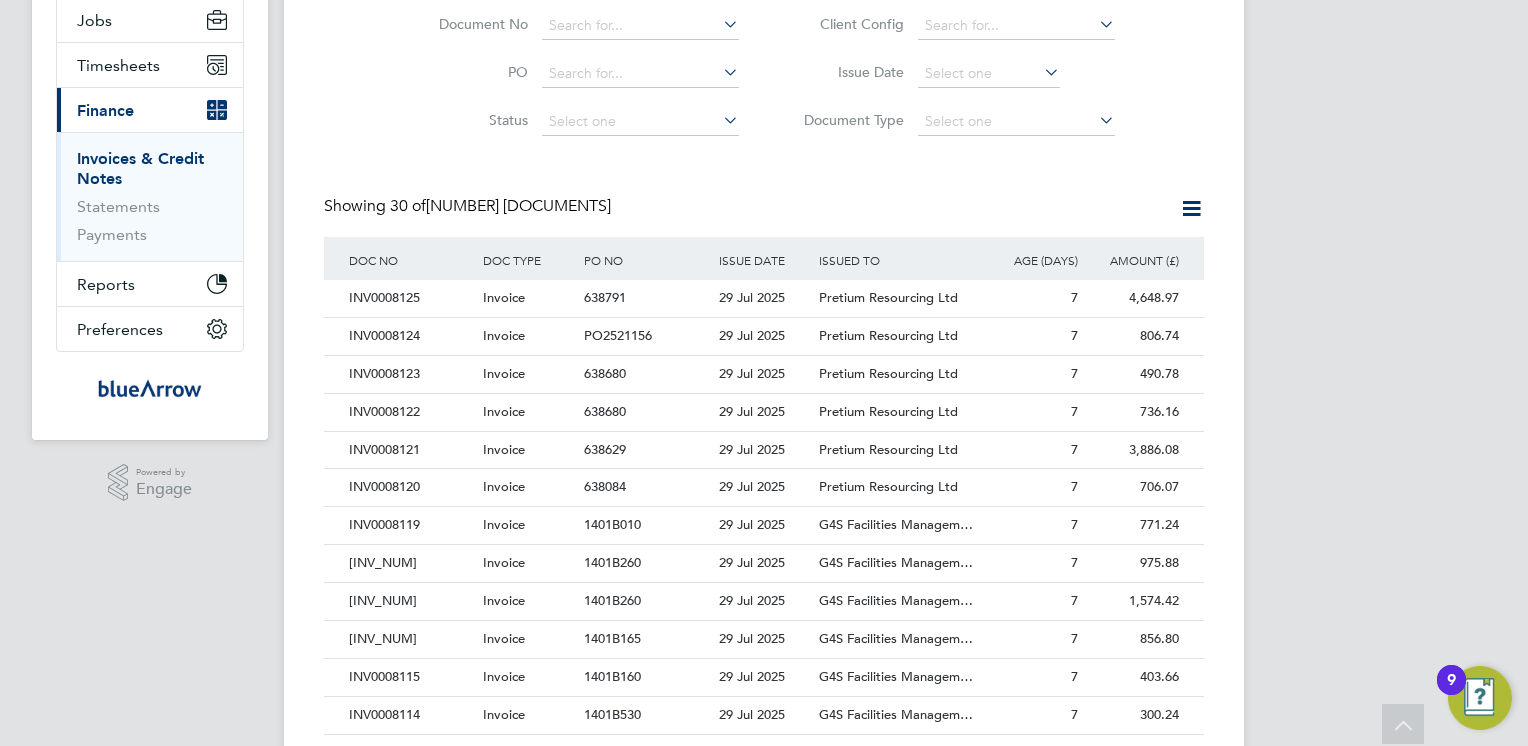 scroll, scrollTop: 280, scrollLeft: 0, axis: vertical 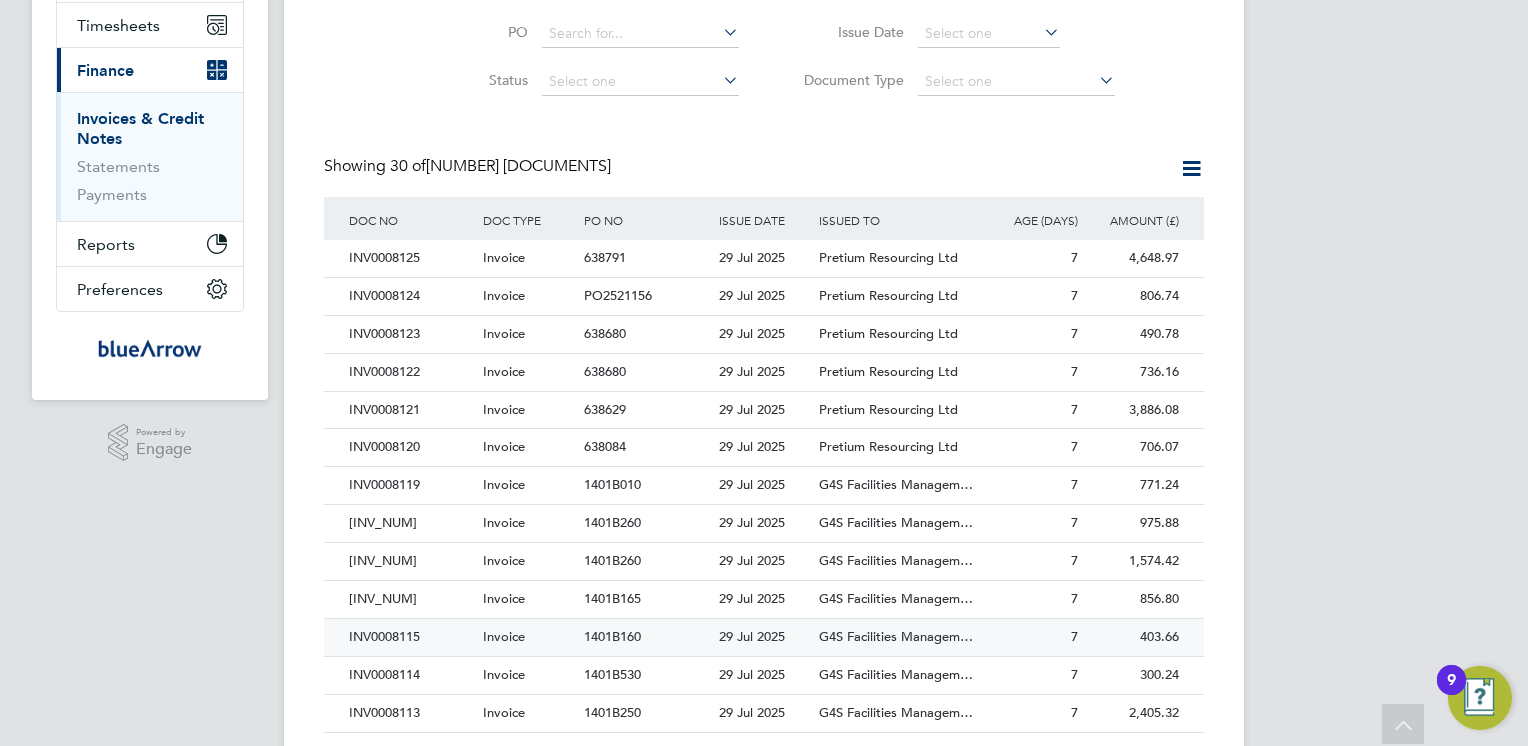 click on "INV0008115" 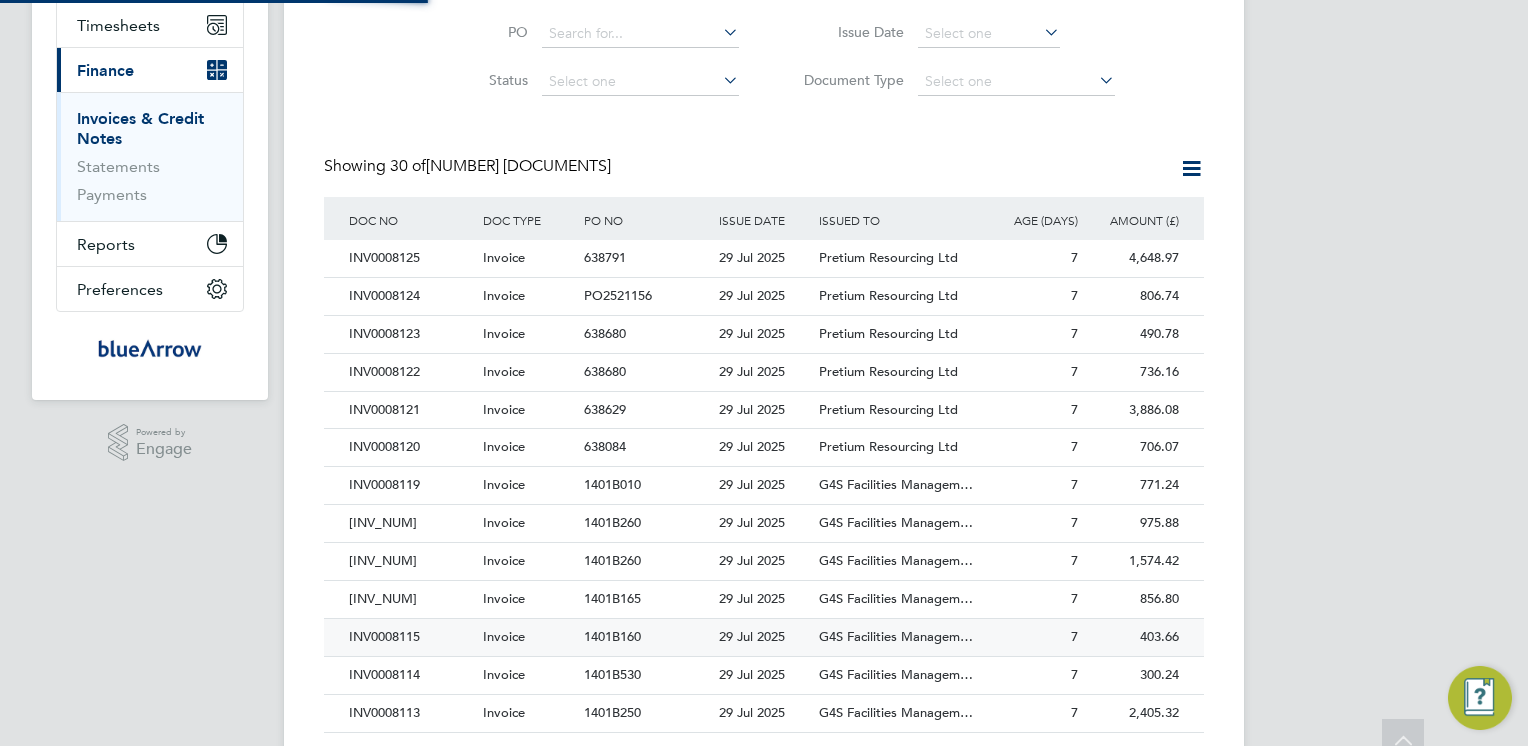 scroll, scrollTop: 0, scrollLeft: 0, axis: both 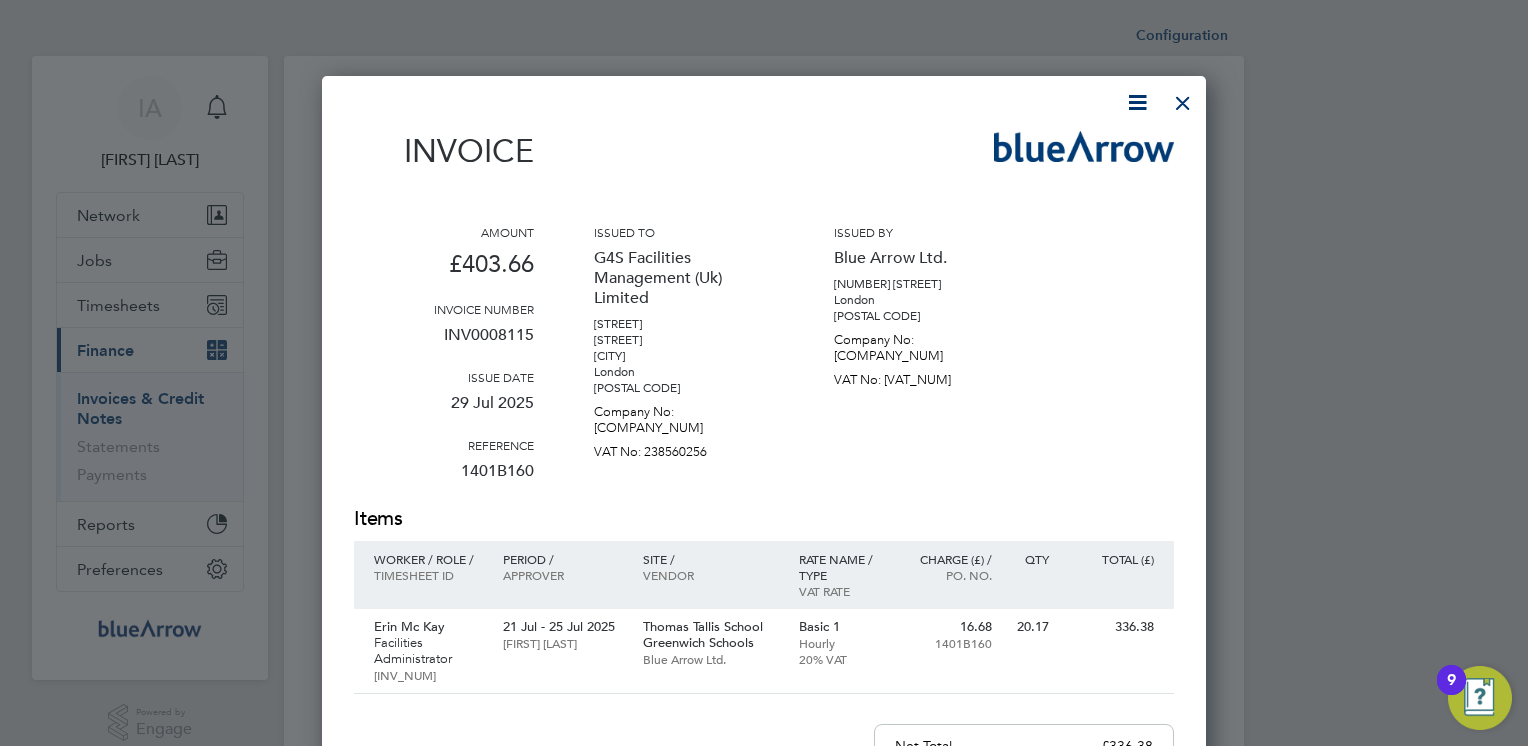 click at bounding box center [1137, 102] 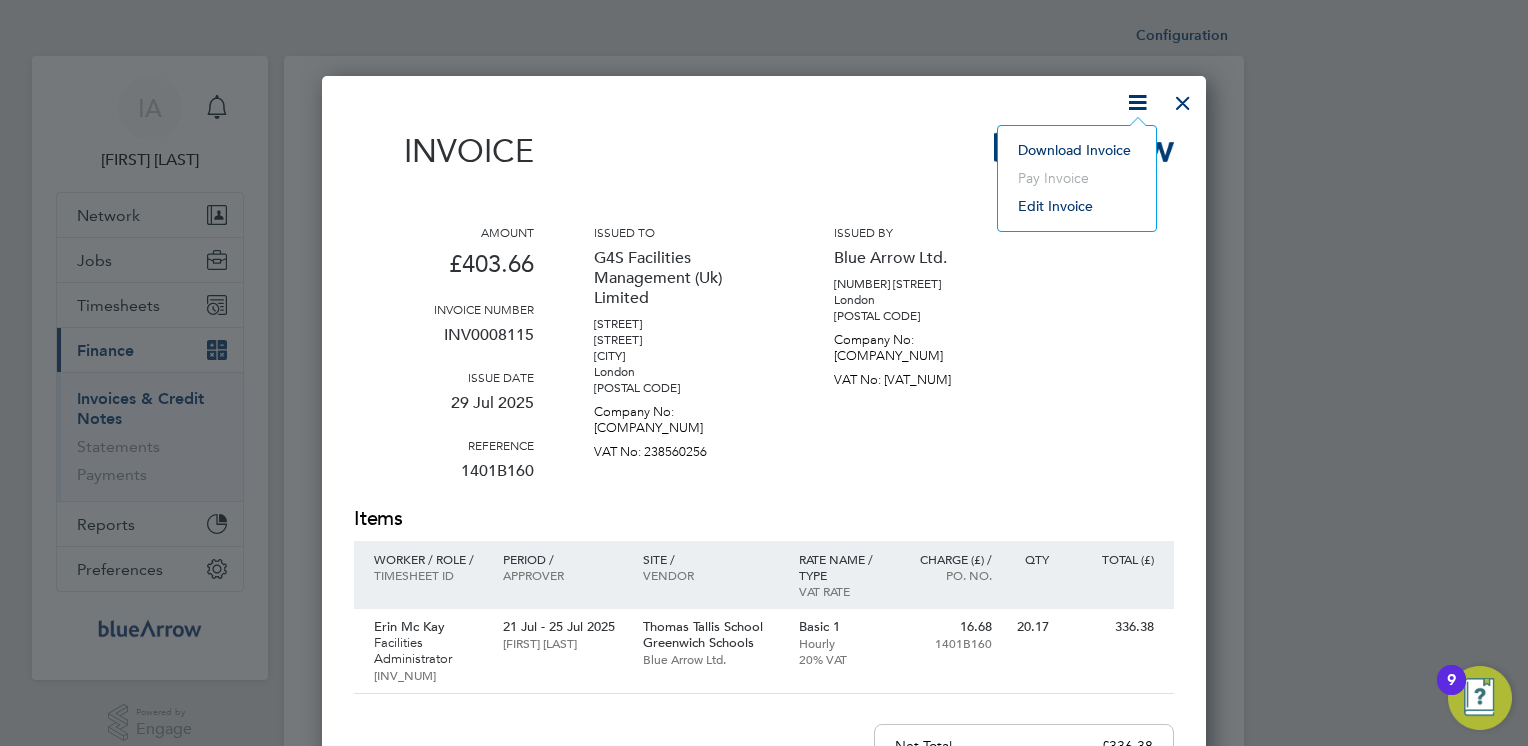 click on "Download Invoice" 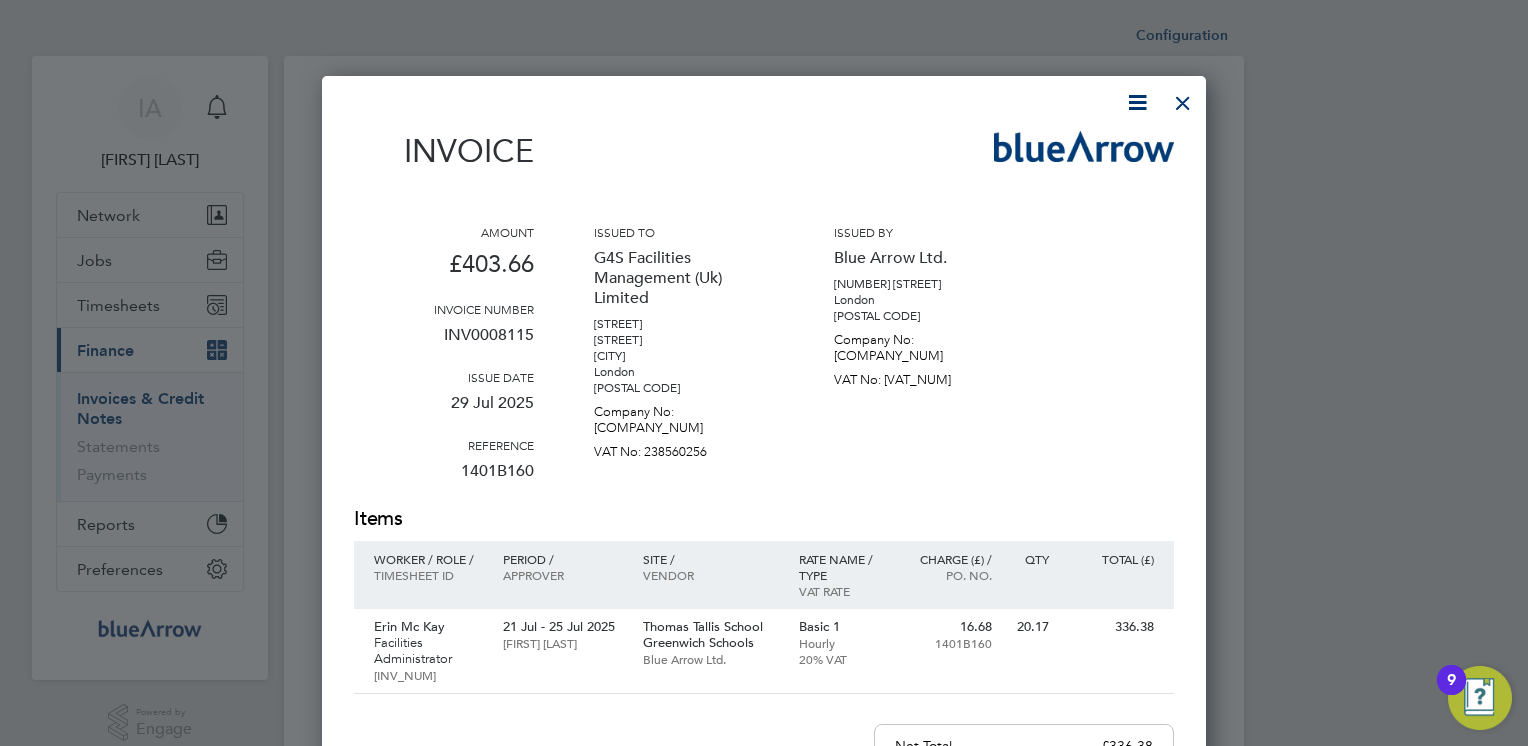 click on "Invoice" at bounding box center [764, 160] 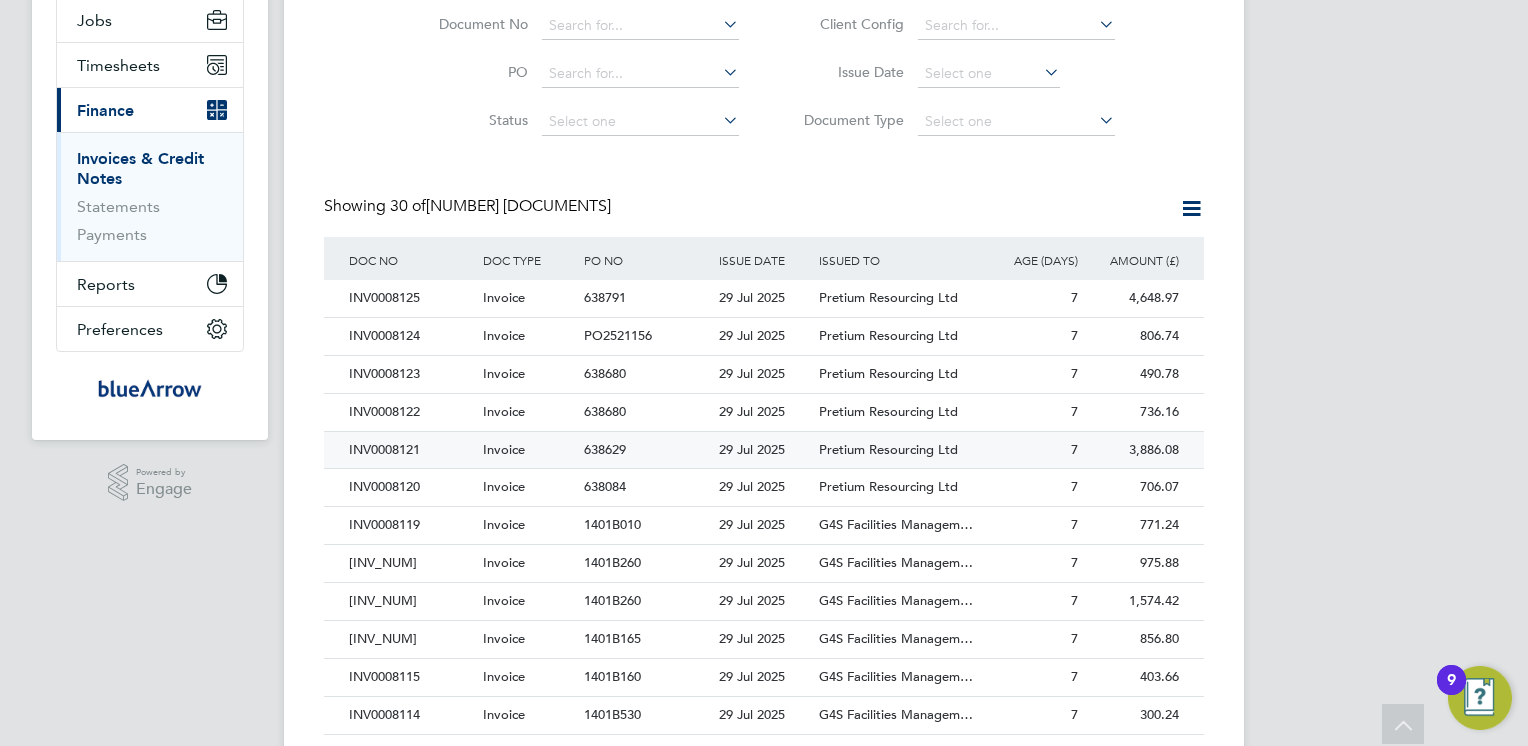 scroll, scrollTop: 280, scrollLeft: 0, axis: vertical 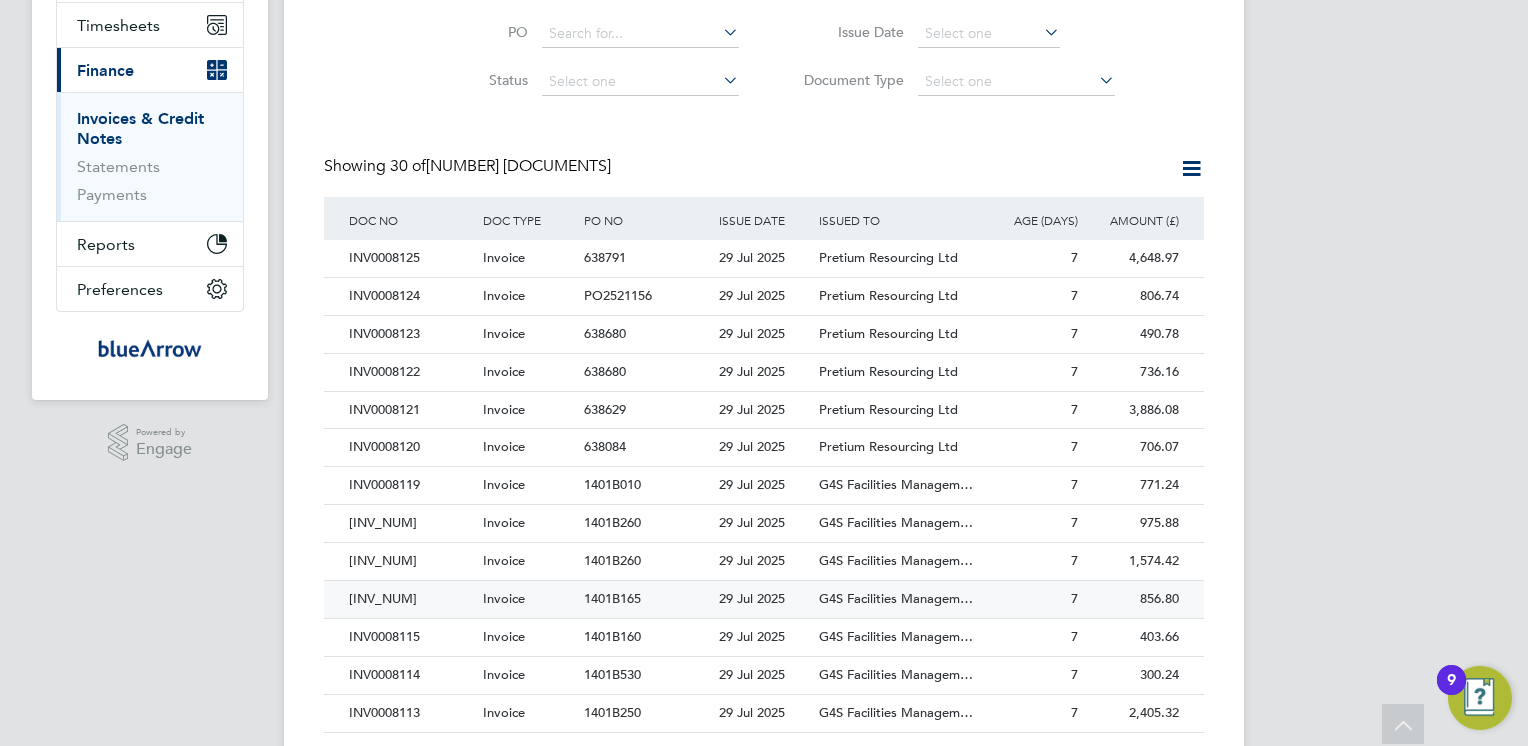 click on "[INV_NUM]" 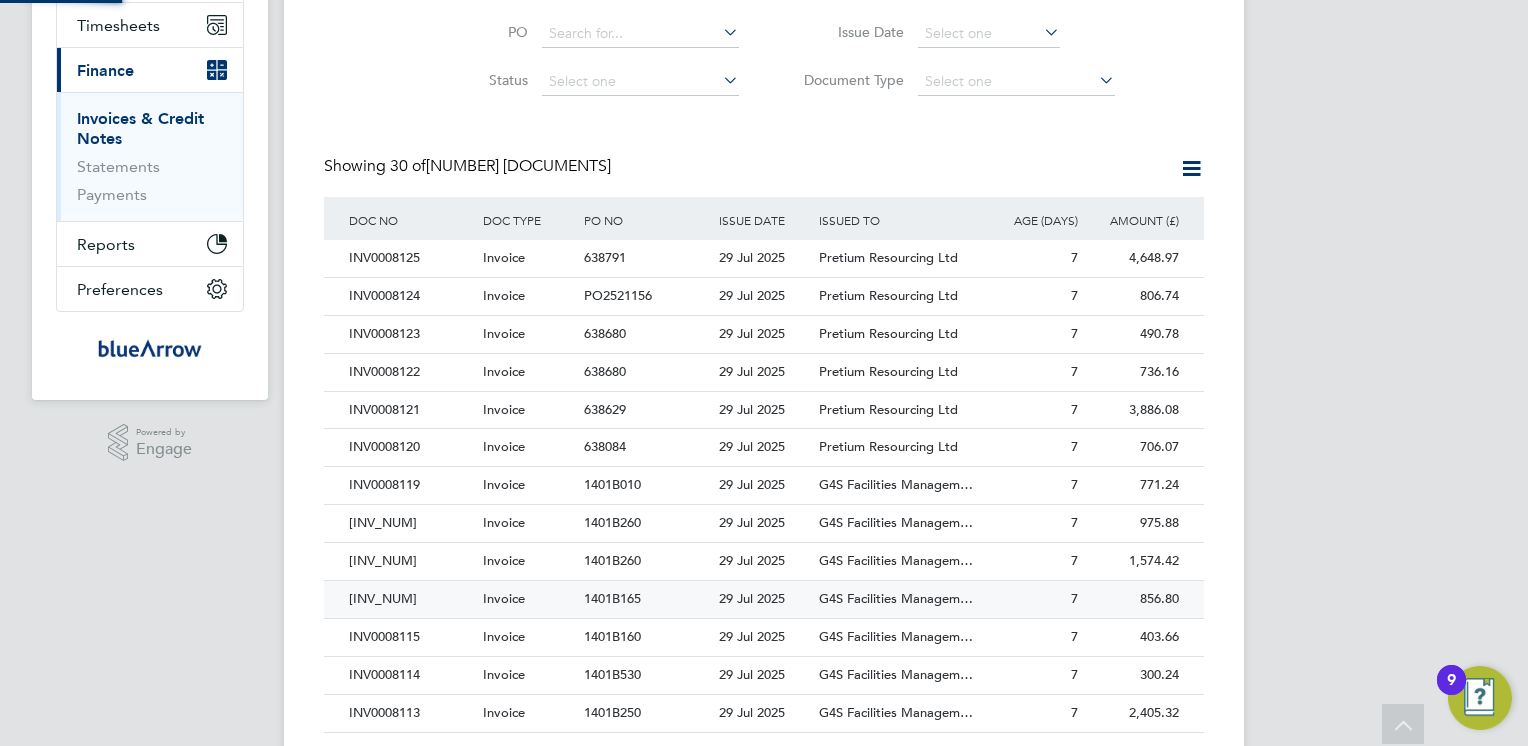 scroll, scrollTop: 0, scrollLeft: 0, axis: both 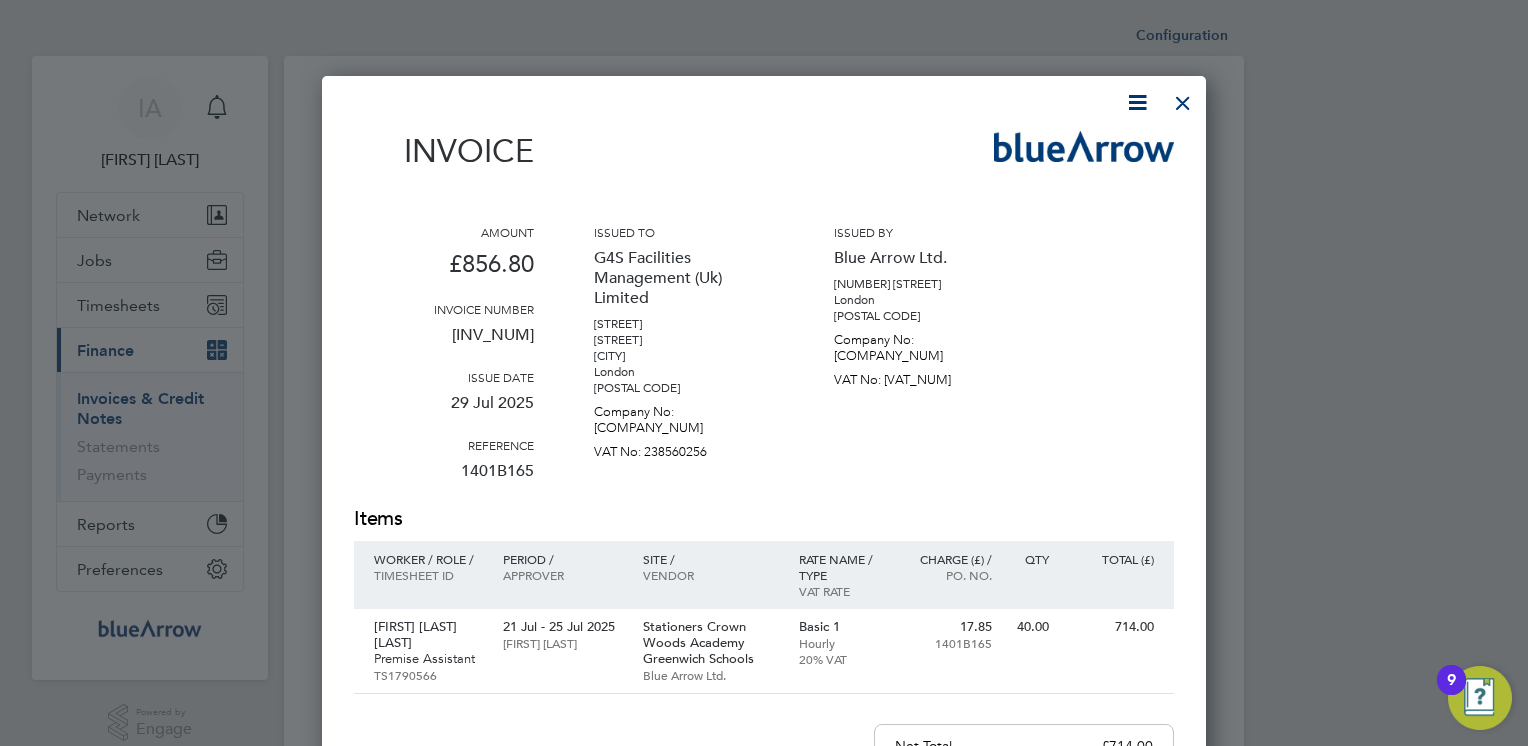 click at bounding box center (1137, 102) 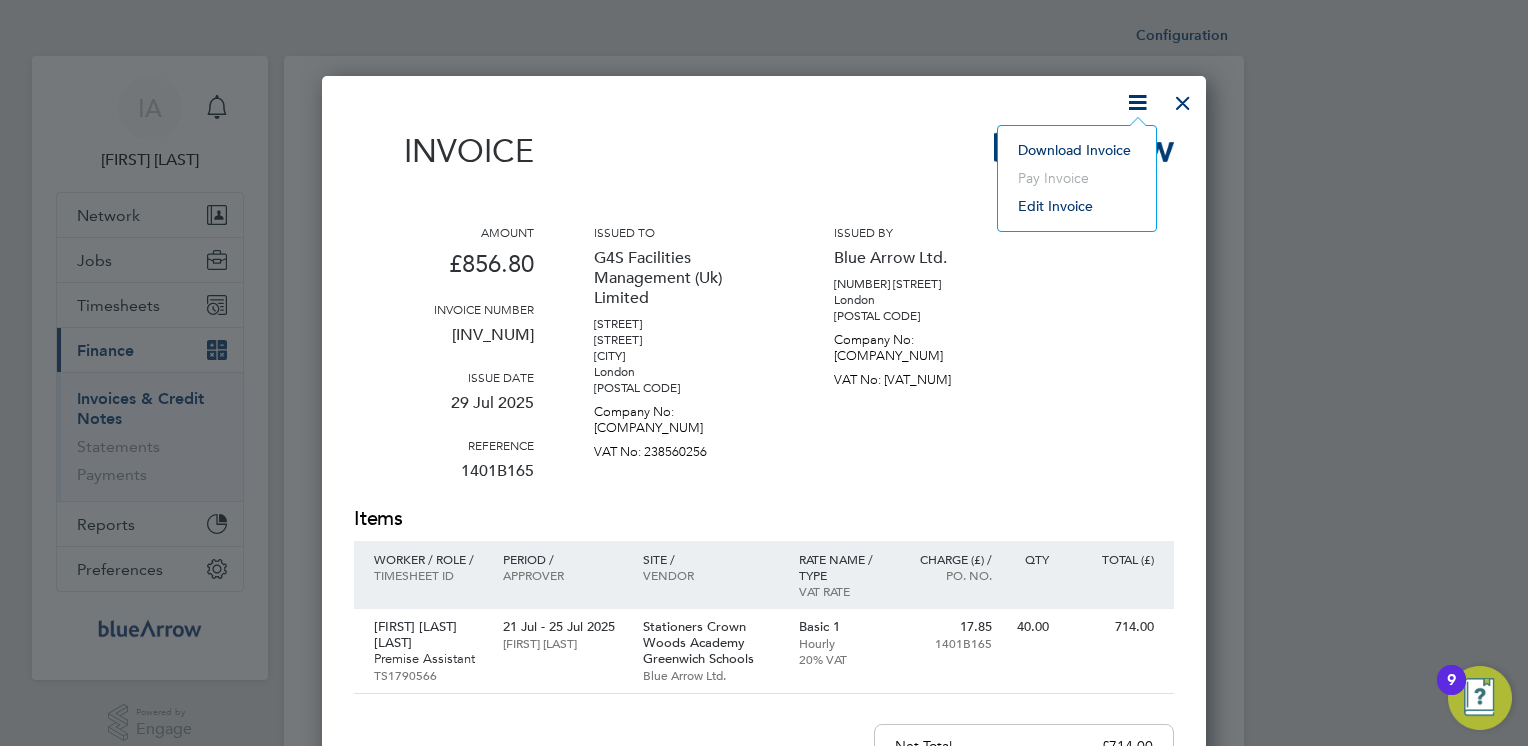 click on "Download Invoice" 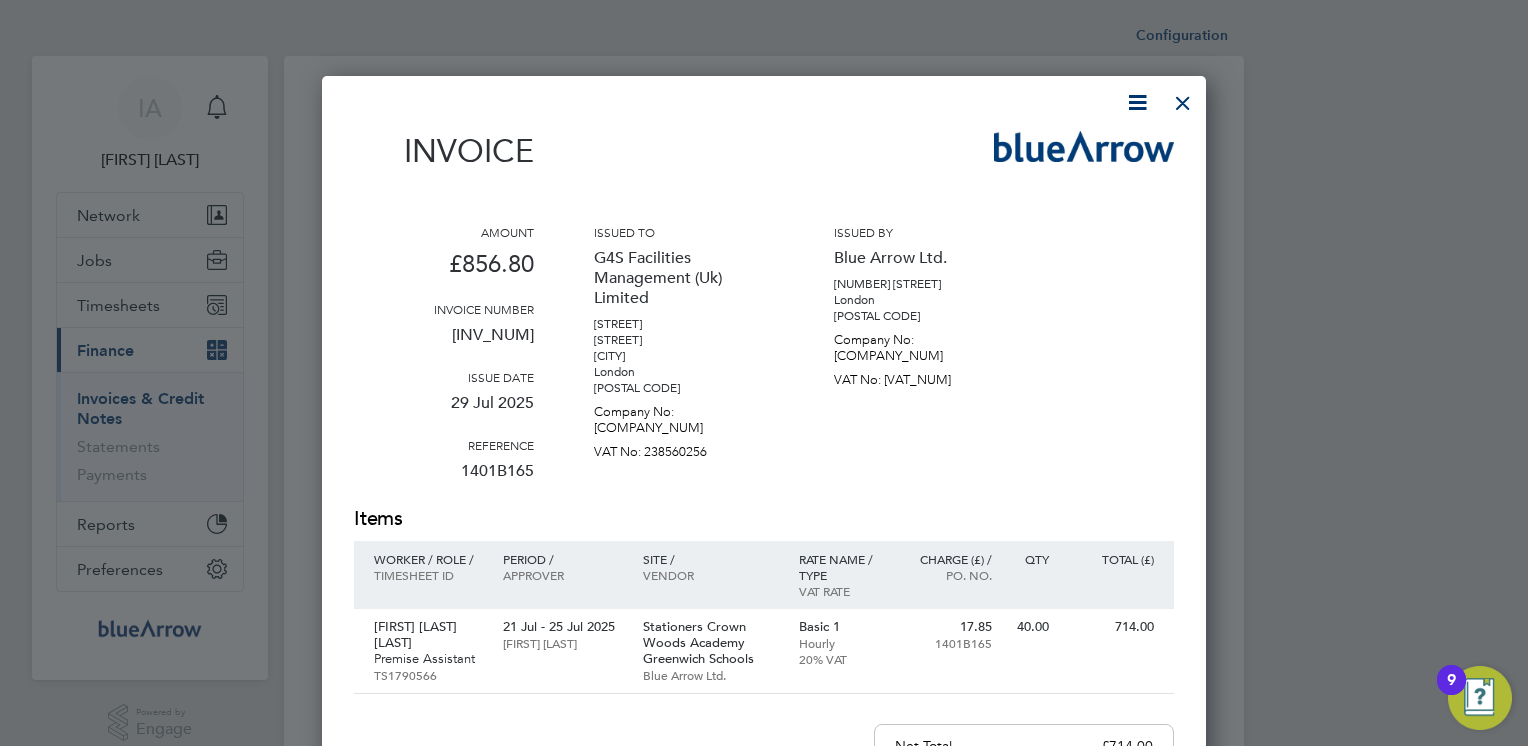click on "Invoice
Amount
[CURRENCY][AMOUNT]
Invoice number
[INV_NUM]
Issue date
[DD] [MON] [YYYY]
Reference
[REF]
Issued to
[COMPANY_NAME]
[STREET]
[STREET]
[CITY]
[CITY]
Company No: [COMPANY_NUM]
VAT No: [VAT_NUM]
Issued by
[COMPANY_NAME]
[STREET]
[CITY]
[POSTAL CODE]
Company No: [COMPANY_NUM]
VAT No: [VAT_NUM]
Items
Worker / Role /" at bounding box center (764, 582) 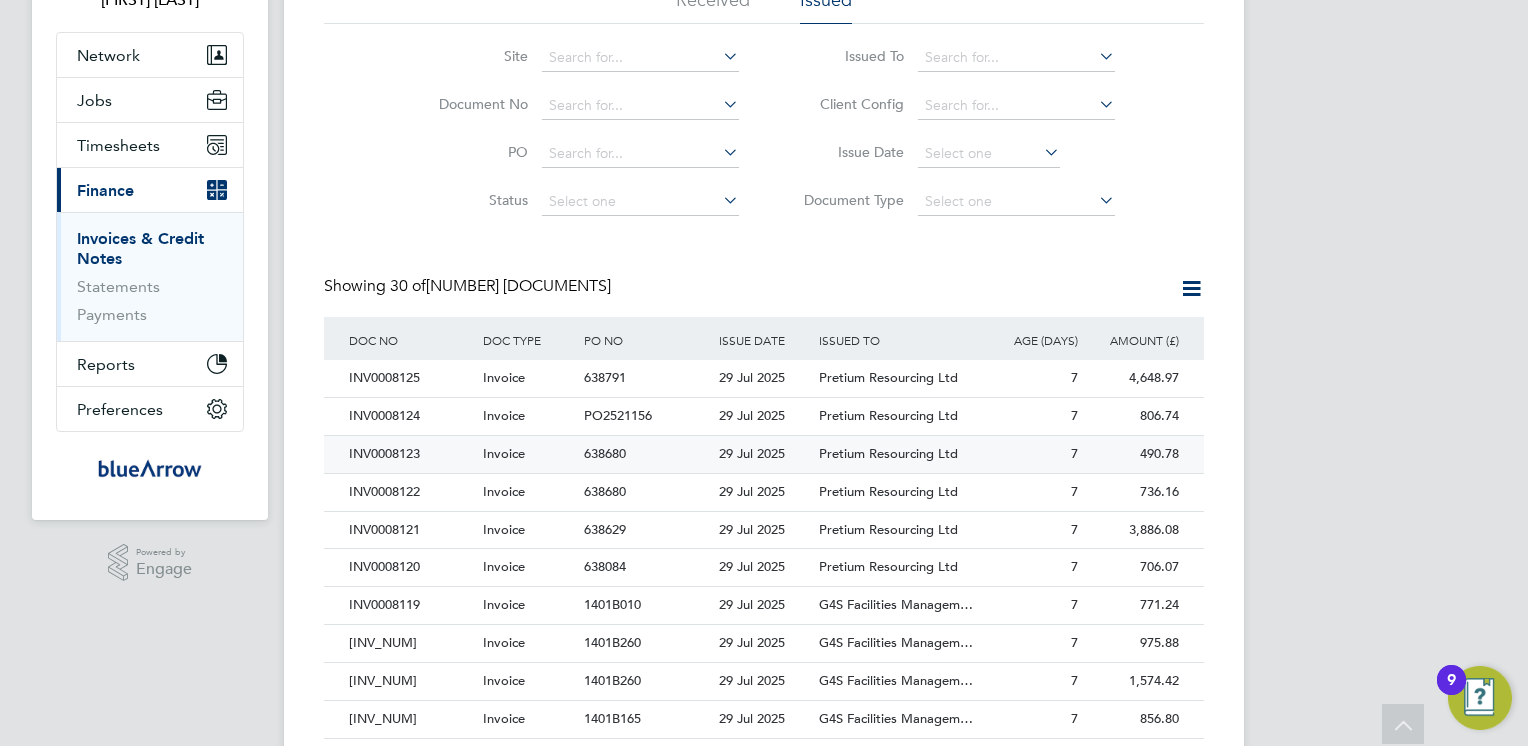 scroll, scrollTop: 200, scrollLeft: 0, axis: vertical 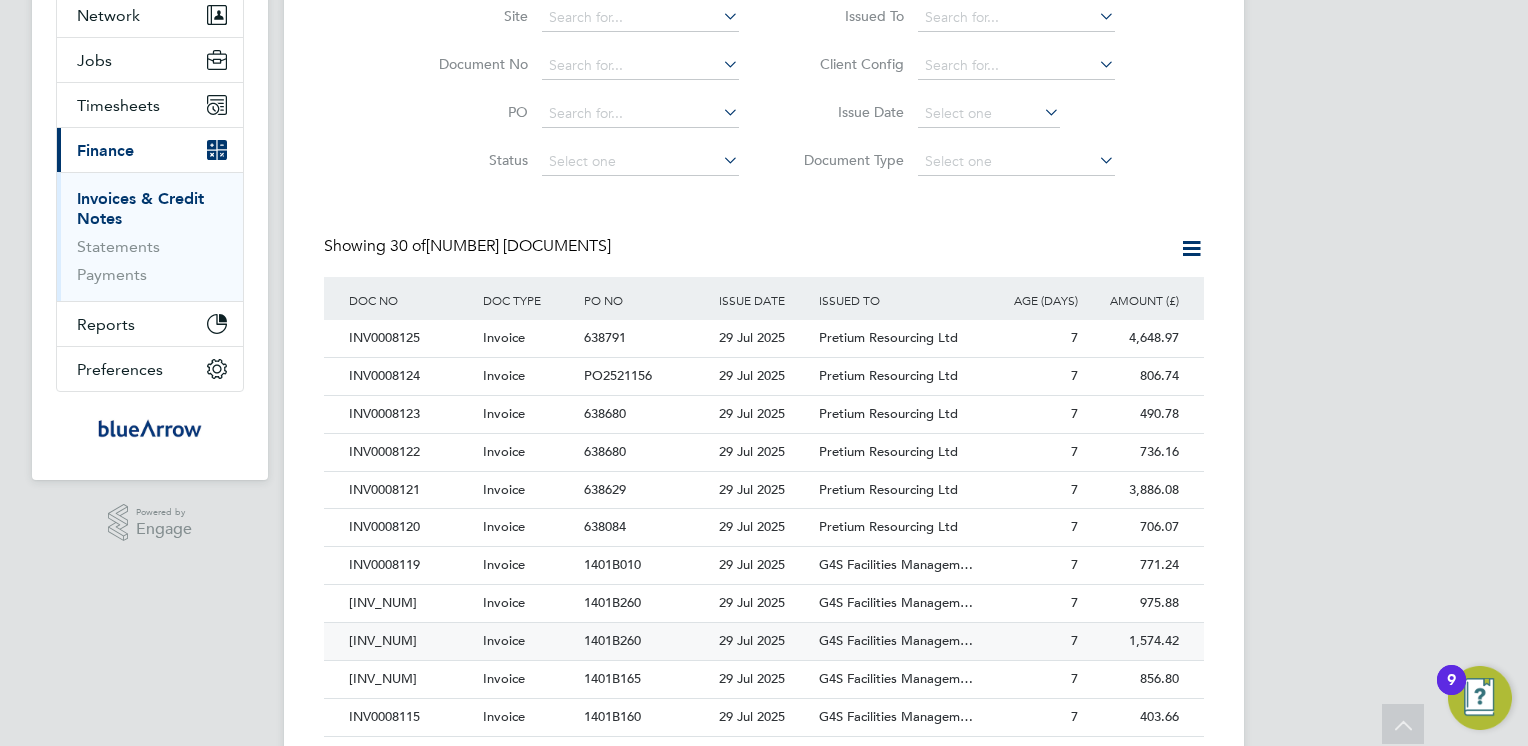 click on "[INV_NUM]" 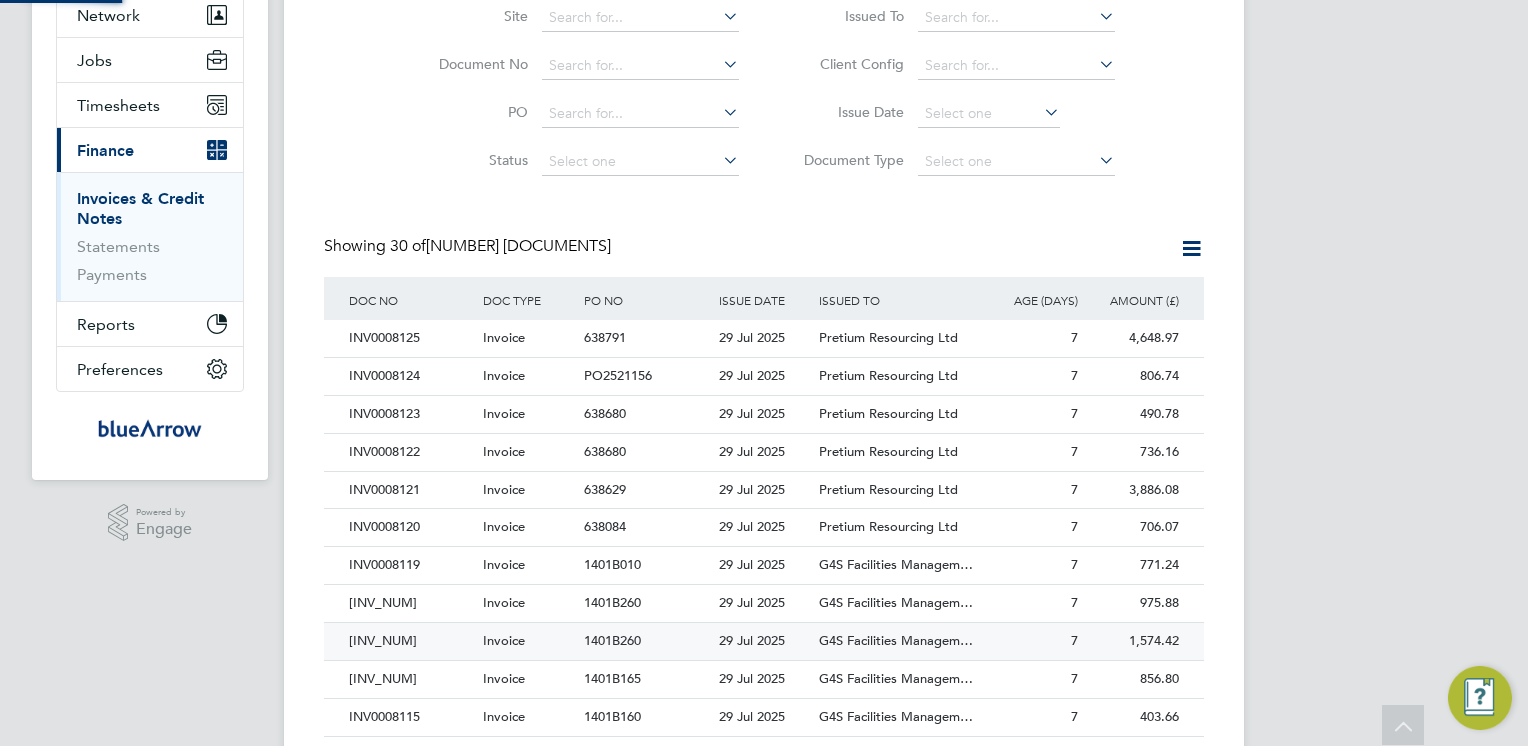 scroll, scrollTop: 0, scrollLeft: 0, axis: both 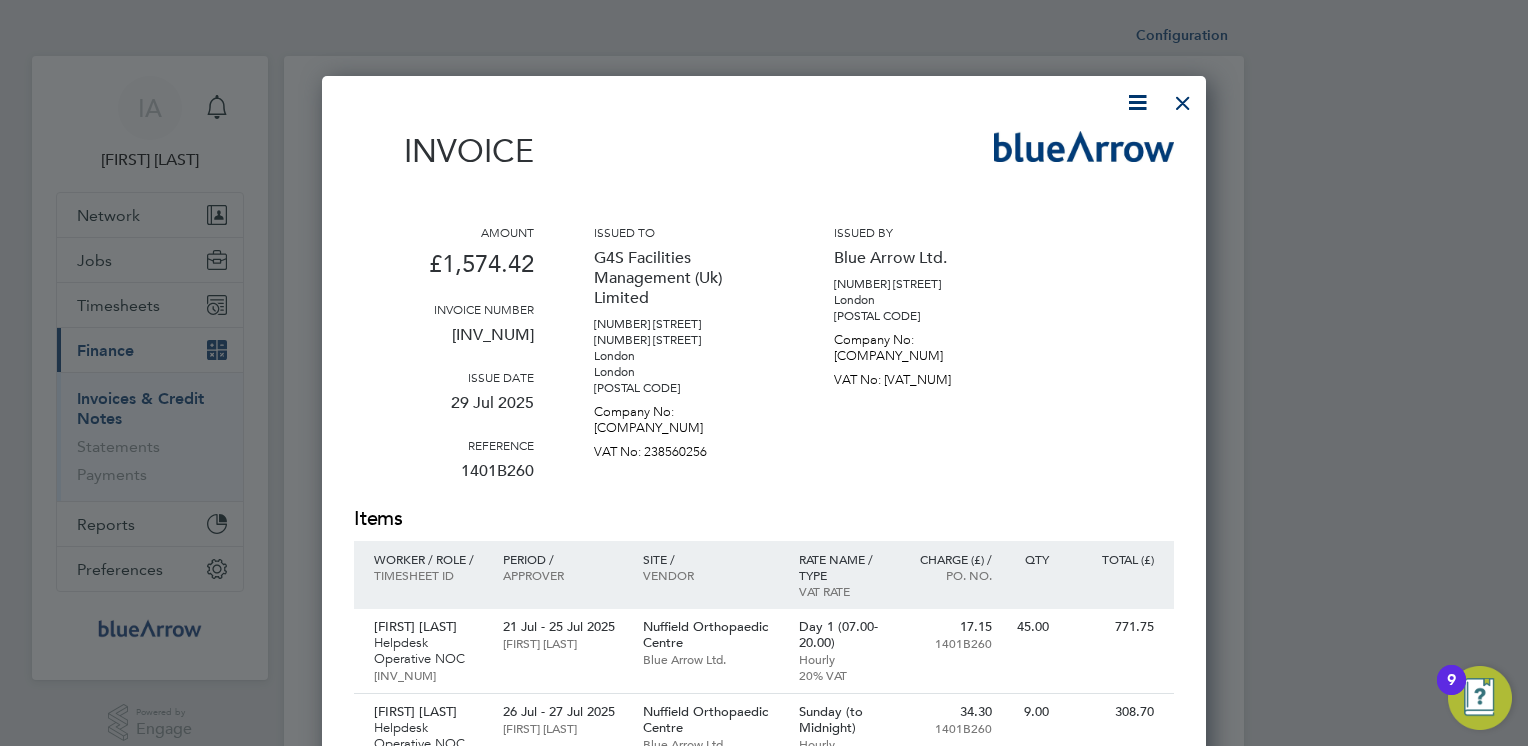 click at bounding box center [1137, 102] 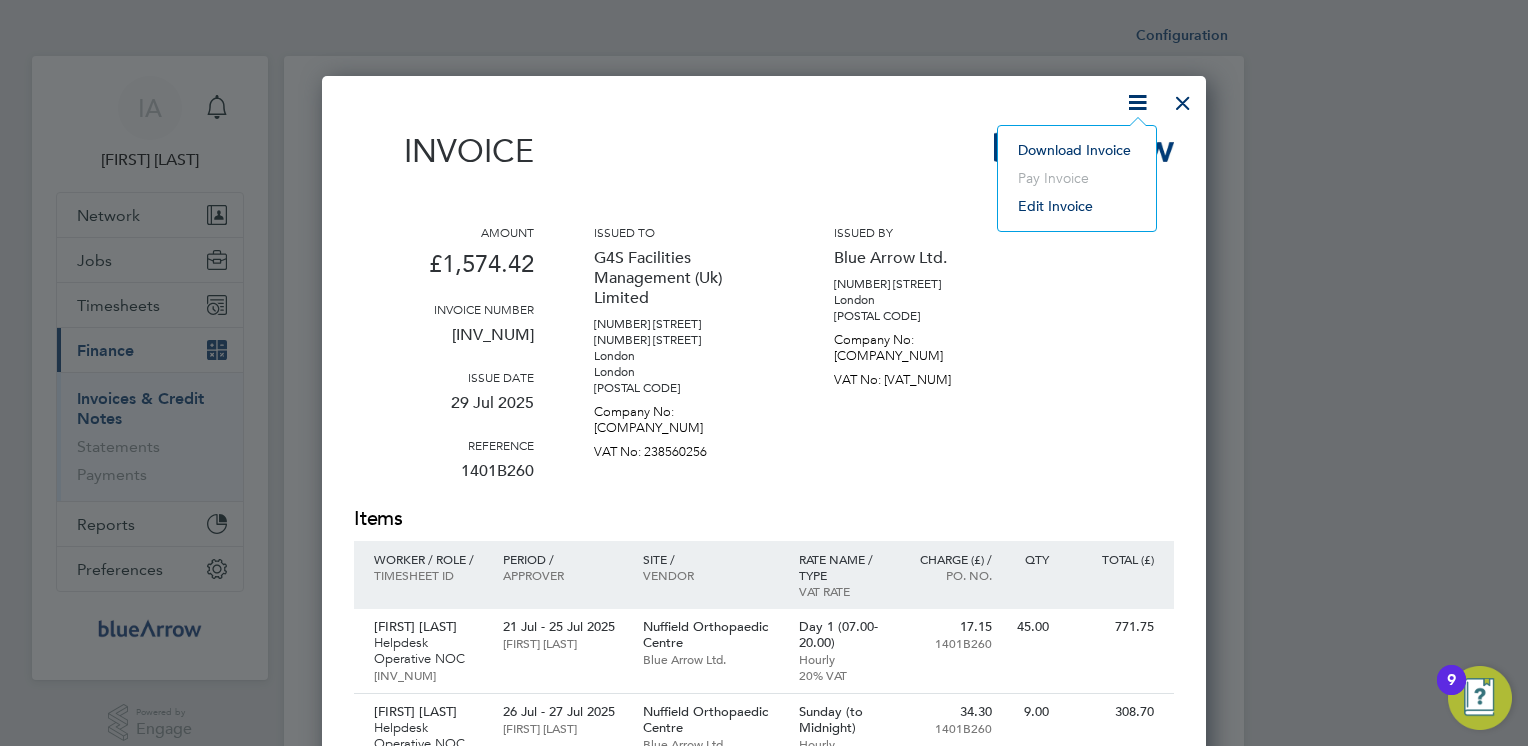 click on "Download Invoice" 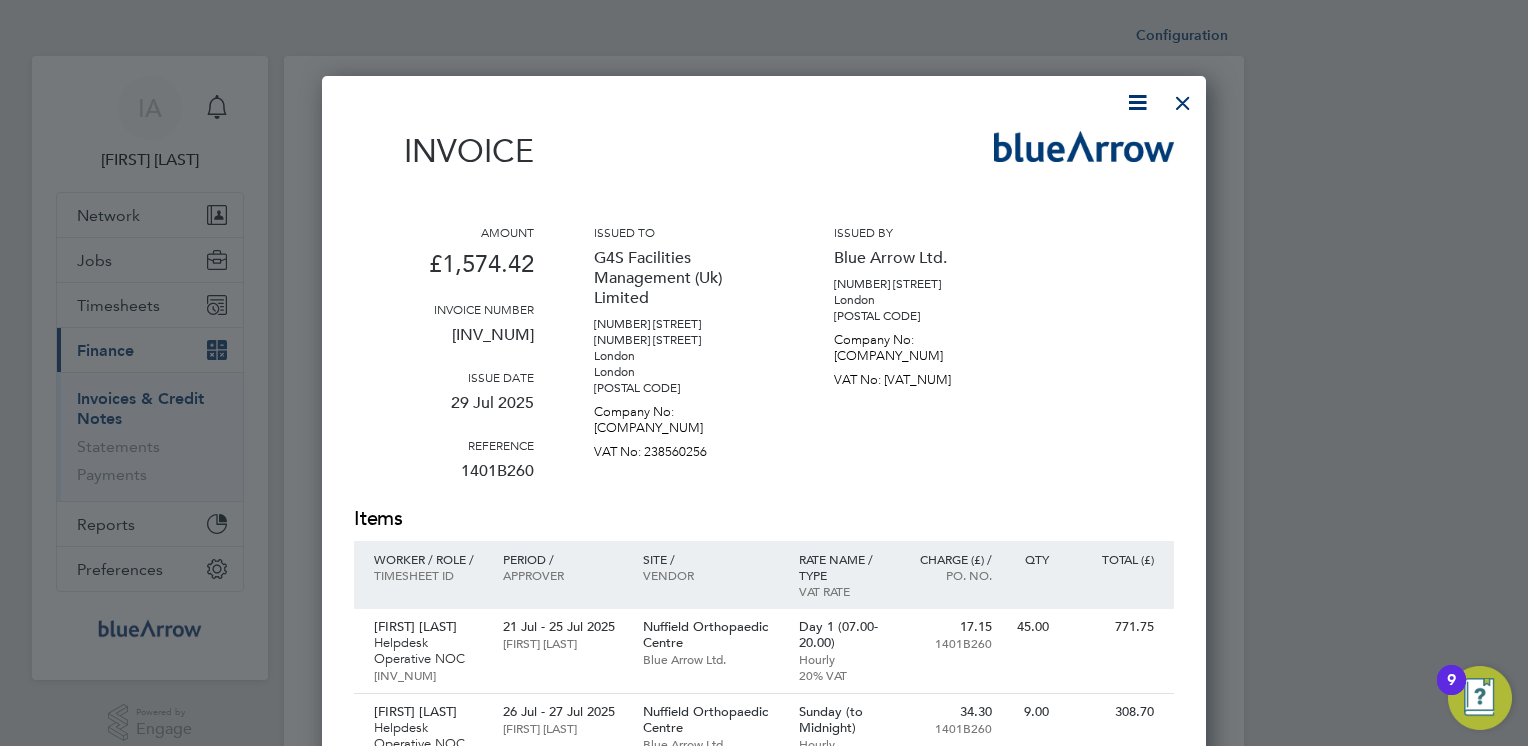 click at bounding box center [752, 102] 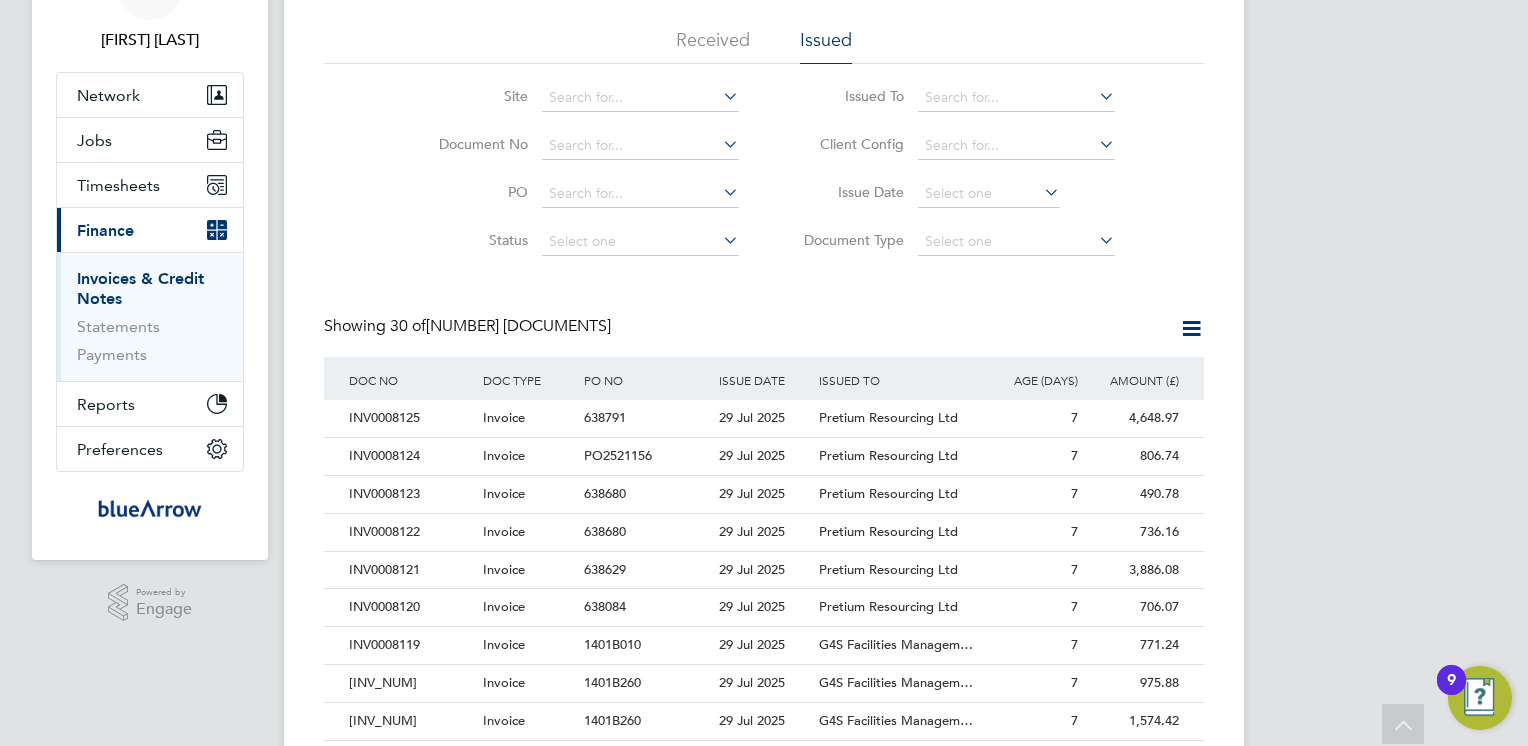 scroll, scrollTop: 160, scrollLeft: 0, axis: vertical 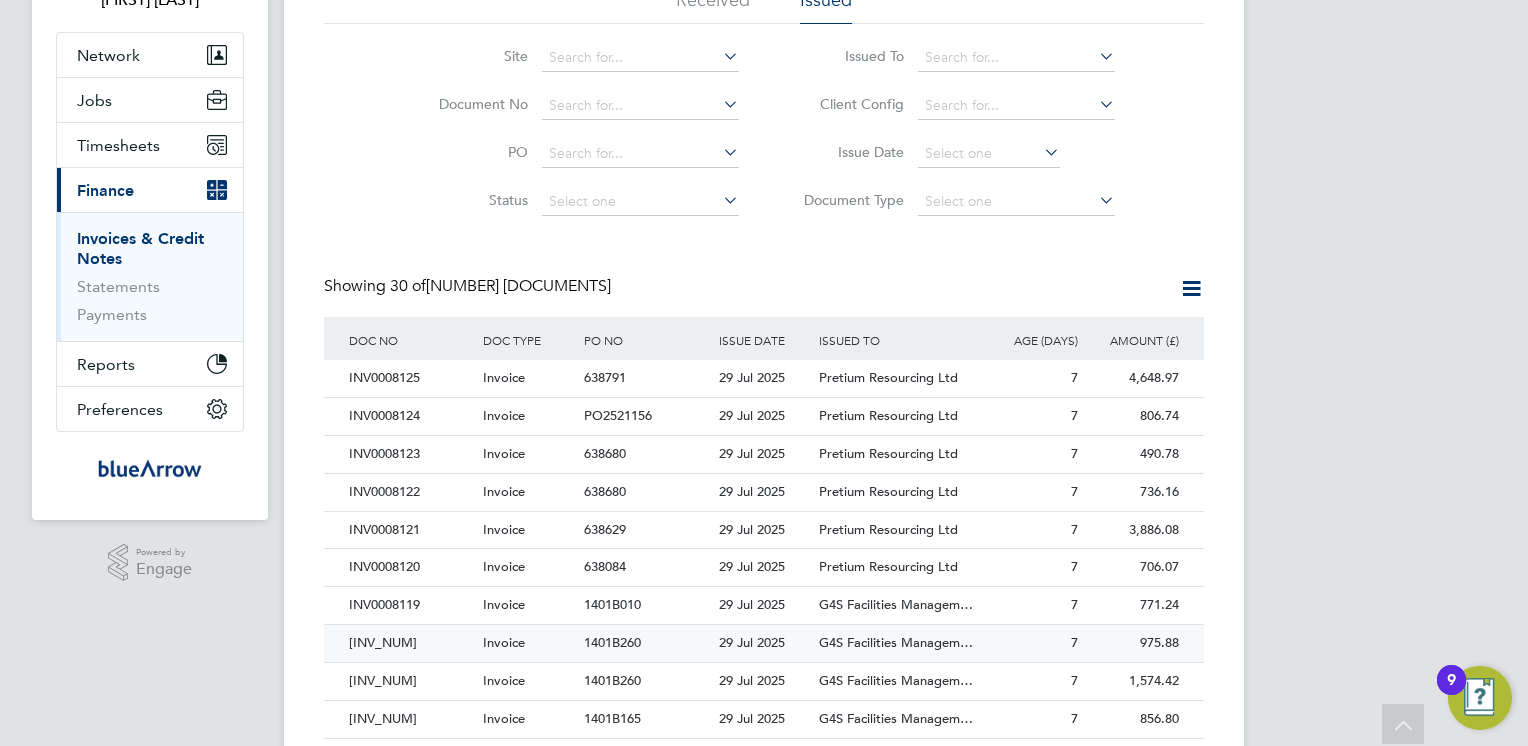 click on "[INV_NUM]" 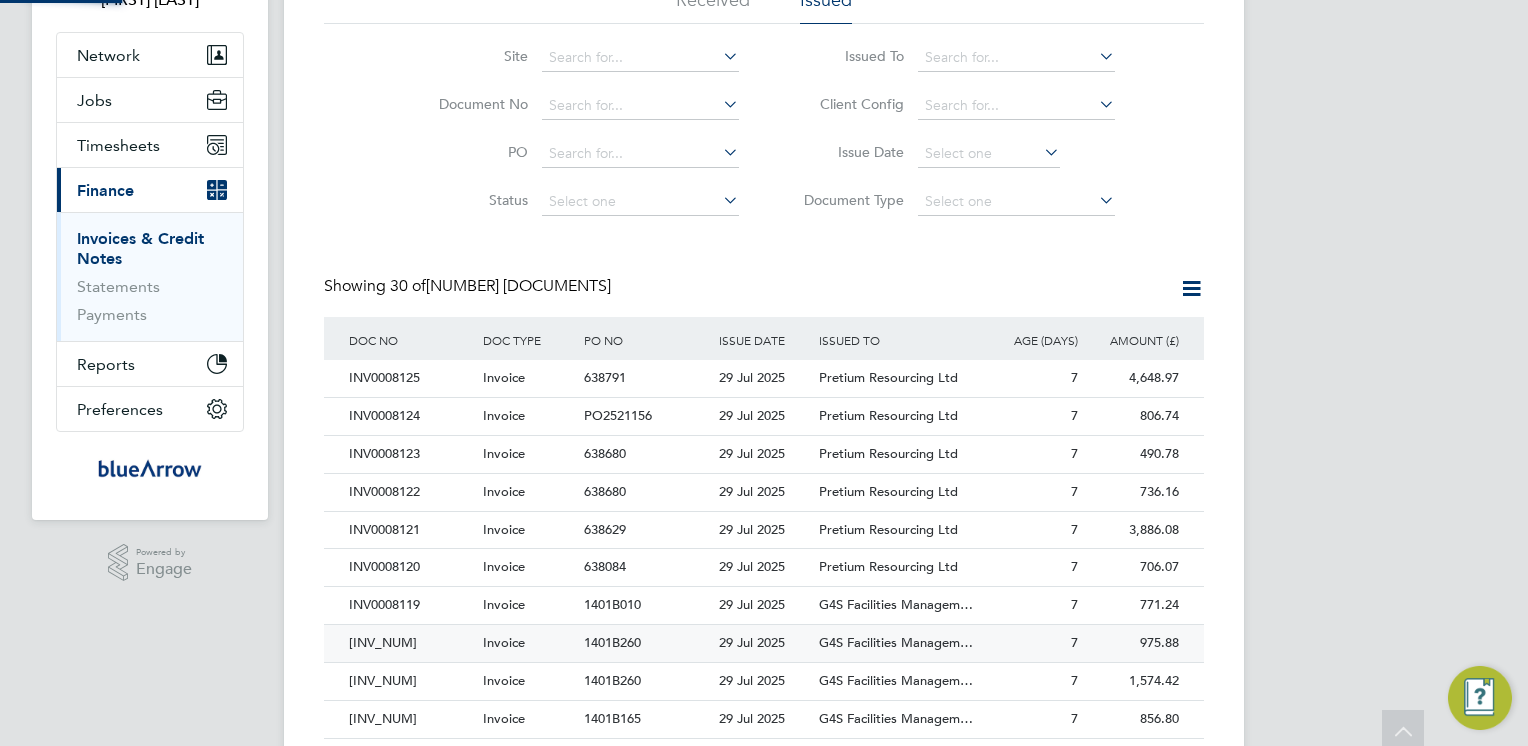 scroll, scrollTop: 0, scrollLeft: 0, axis: both 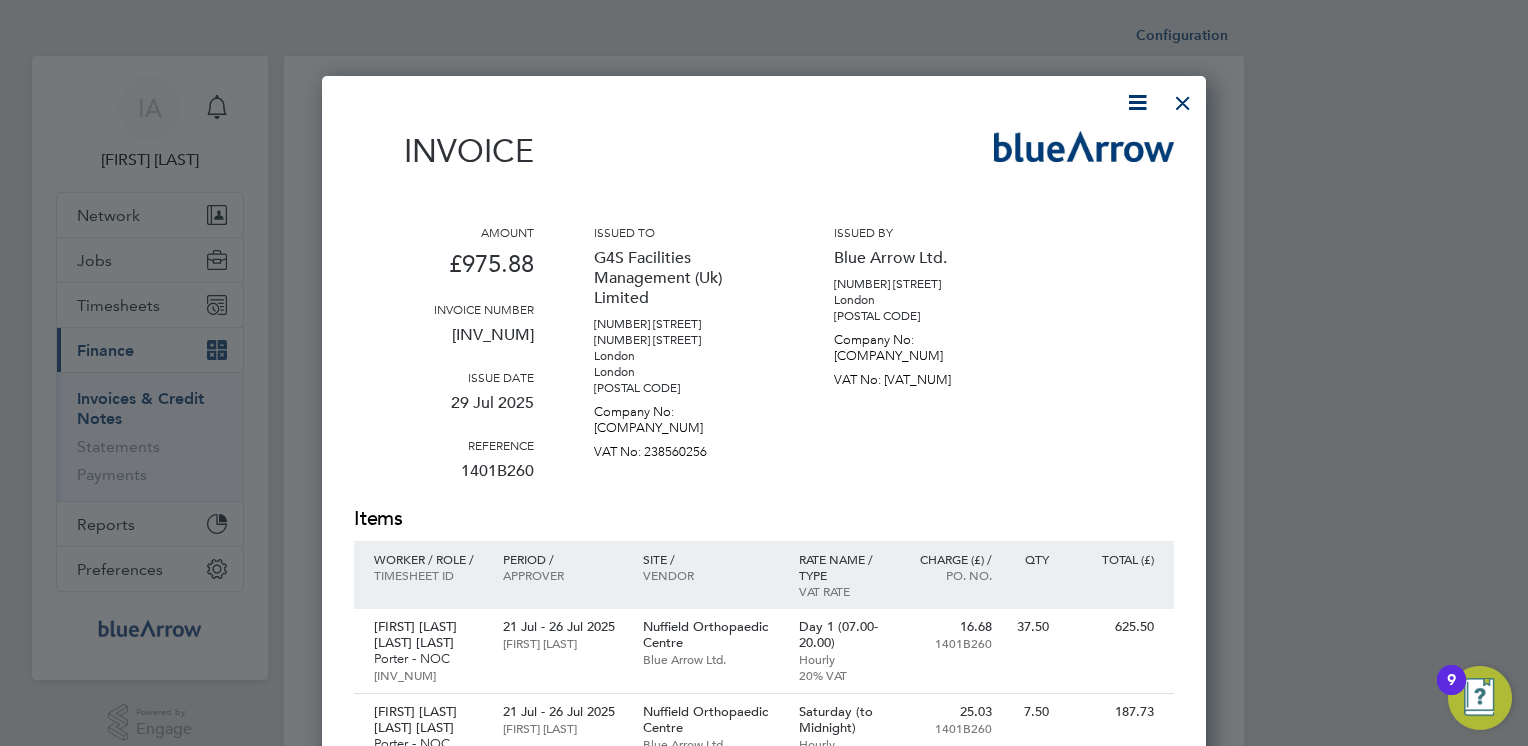 click at bounding box center (1137, 102) 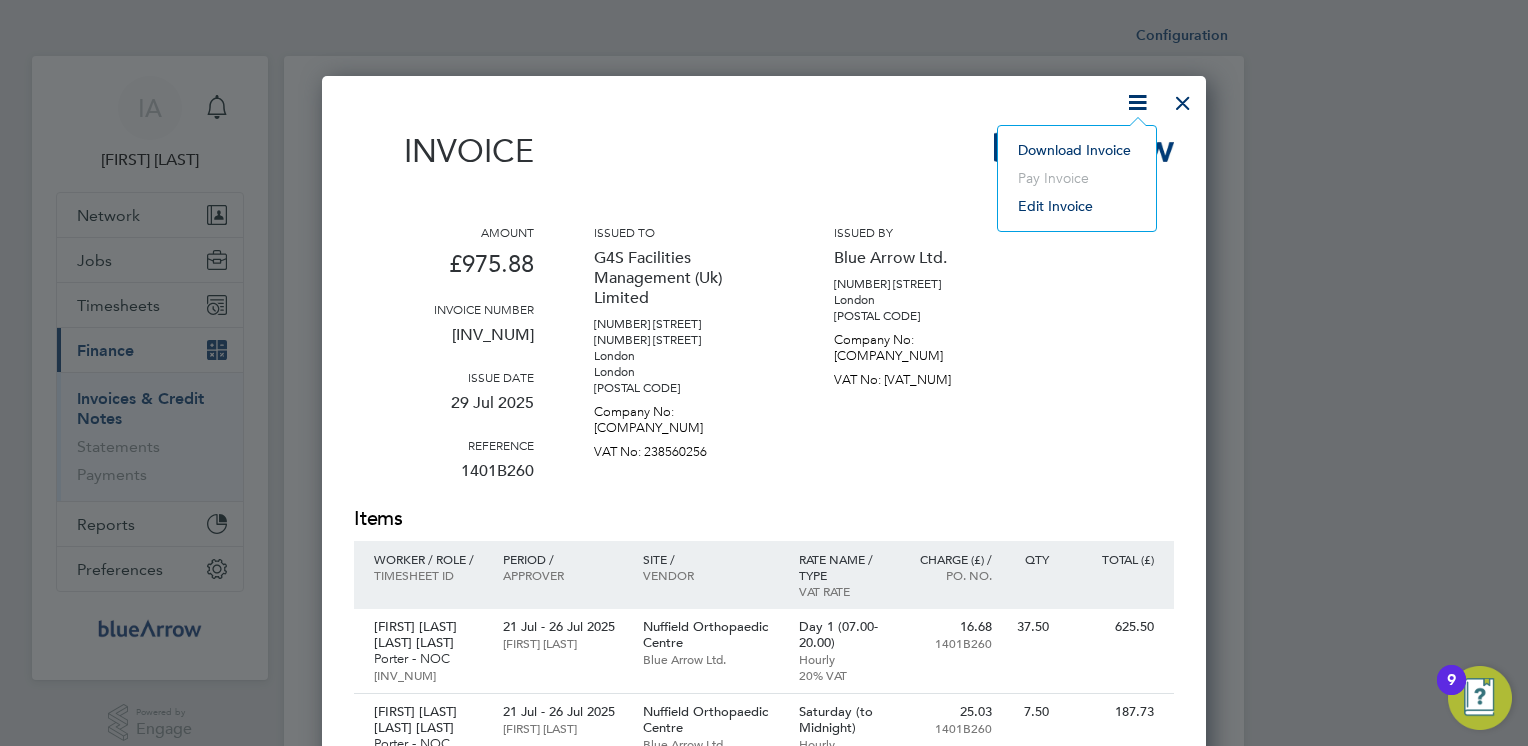 click on "Download Invoice" 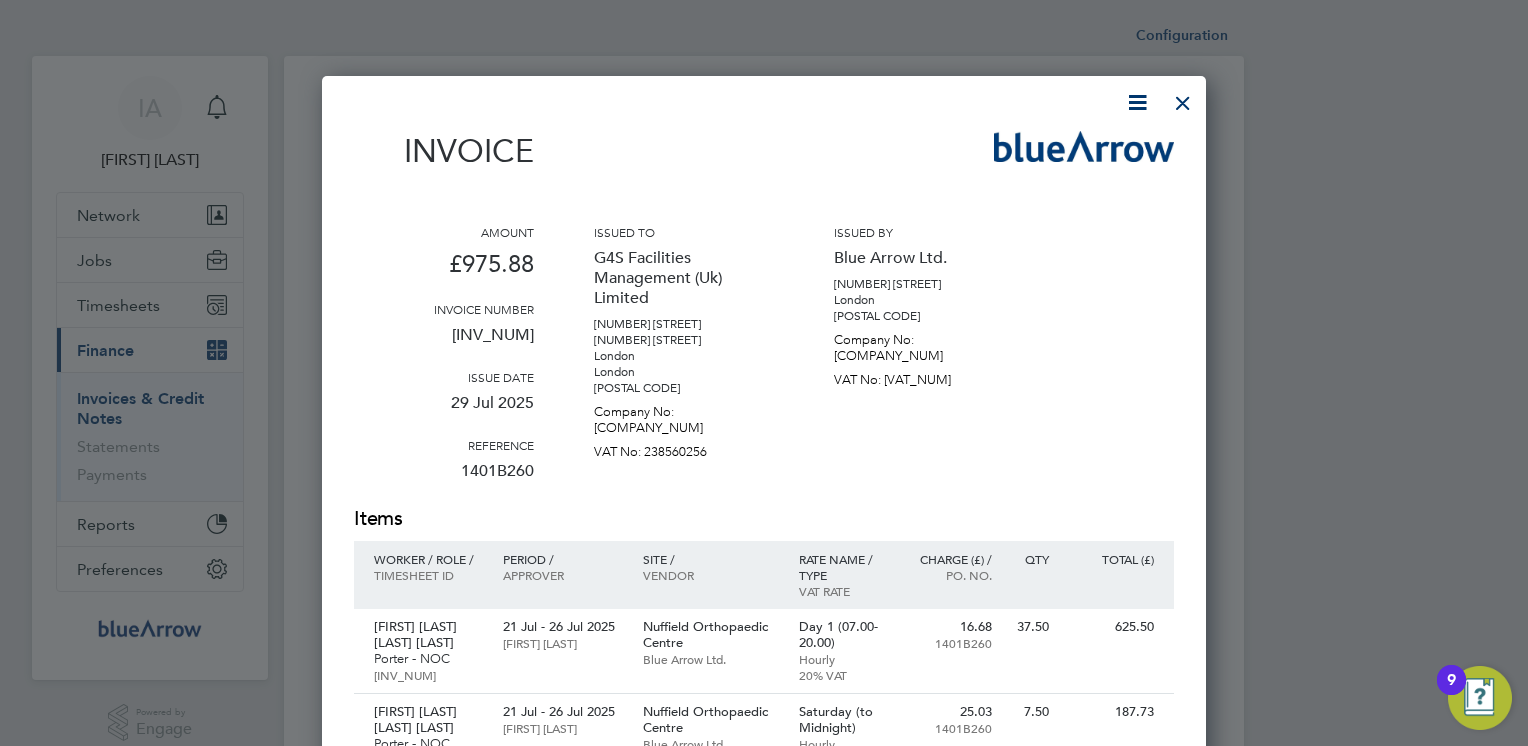 click on "Invoice" at bounding box center (764, 160) 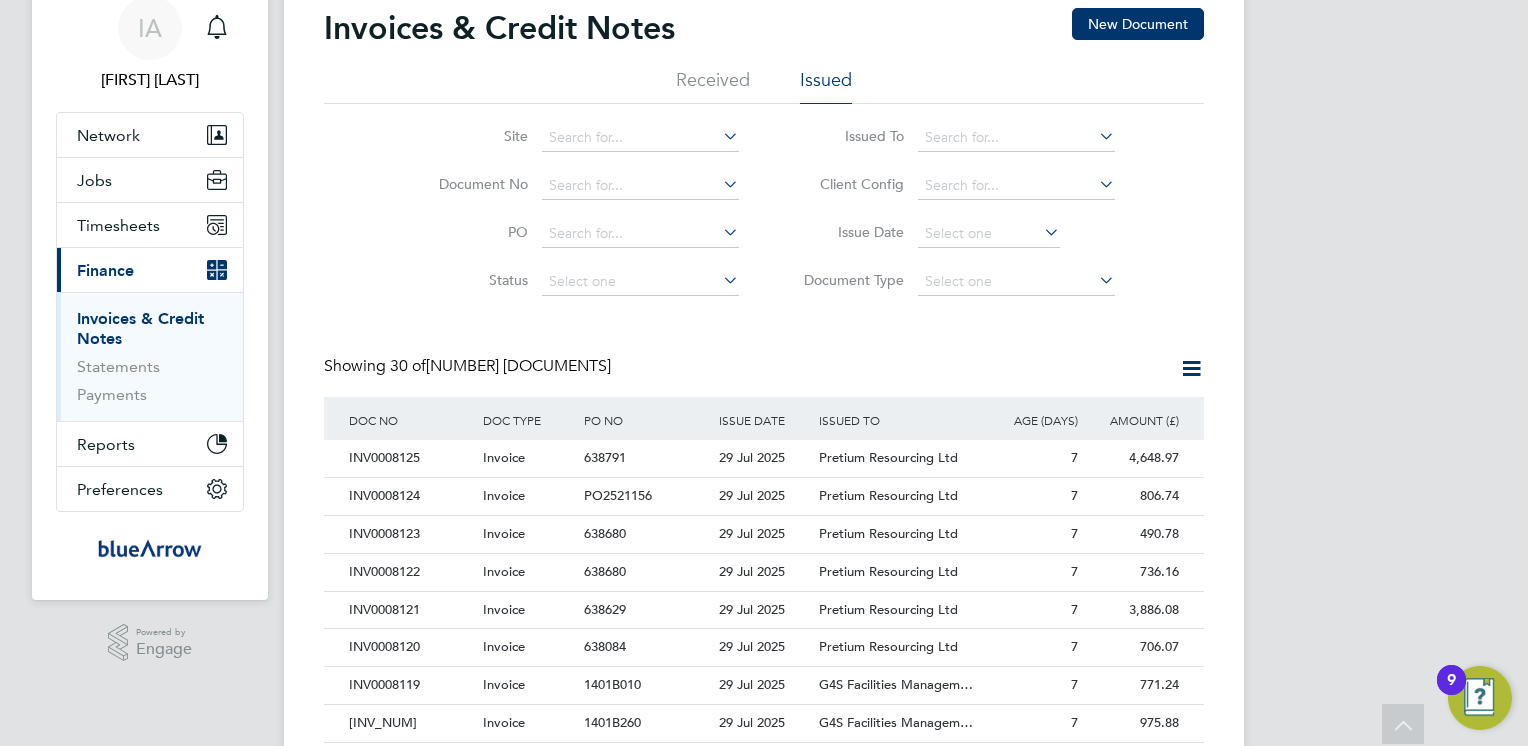 scroll, scrollTop: 120, scrollLeft: 0, axis: vertical 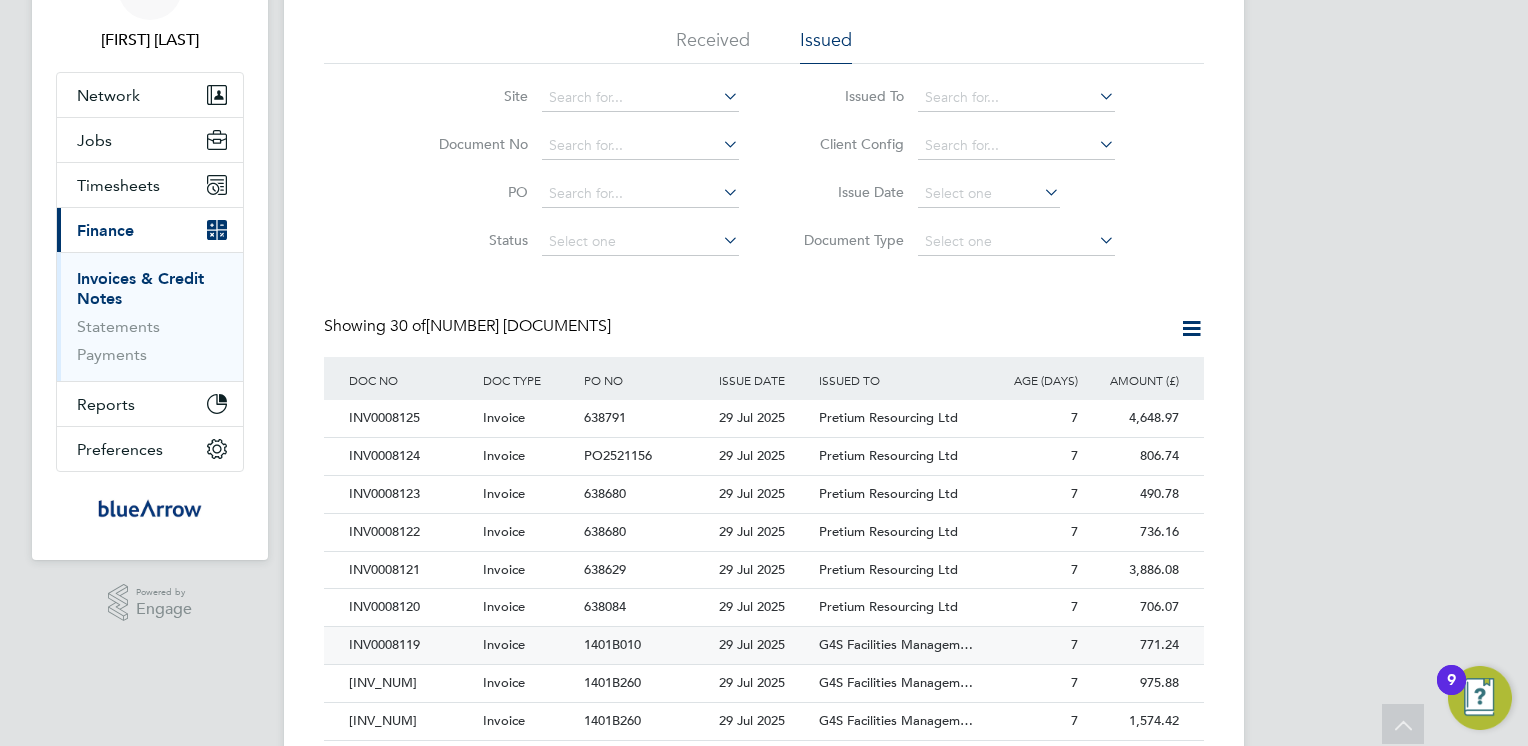 click on "INV0008119" 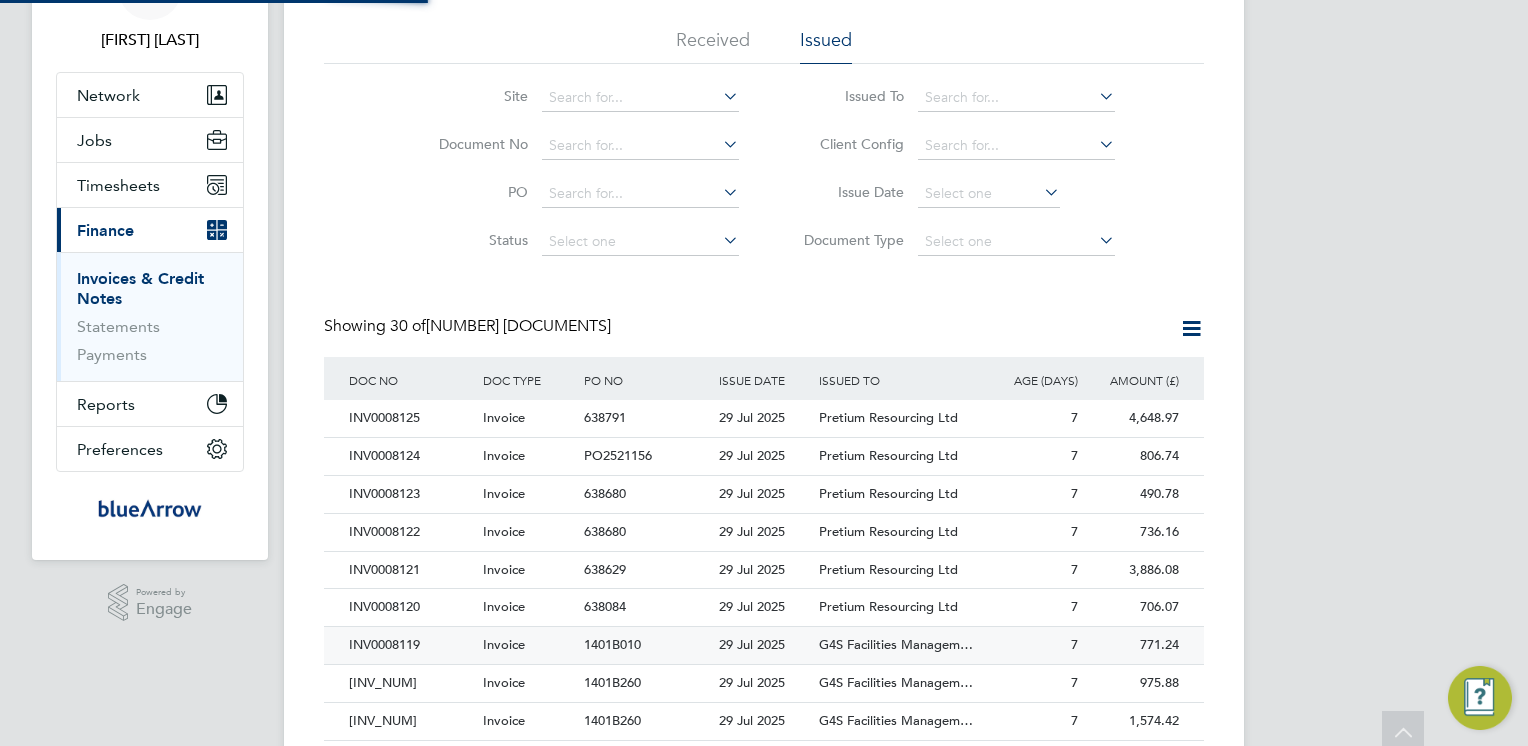 scroll, scrollTop: 0, scrollLeft: 0, axis: both 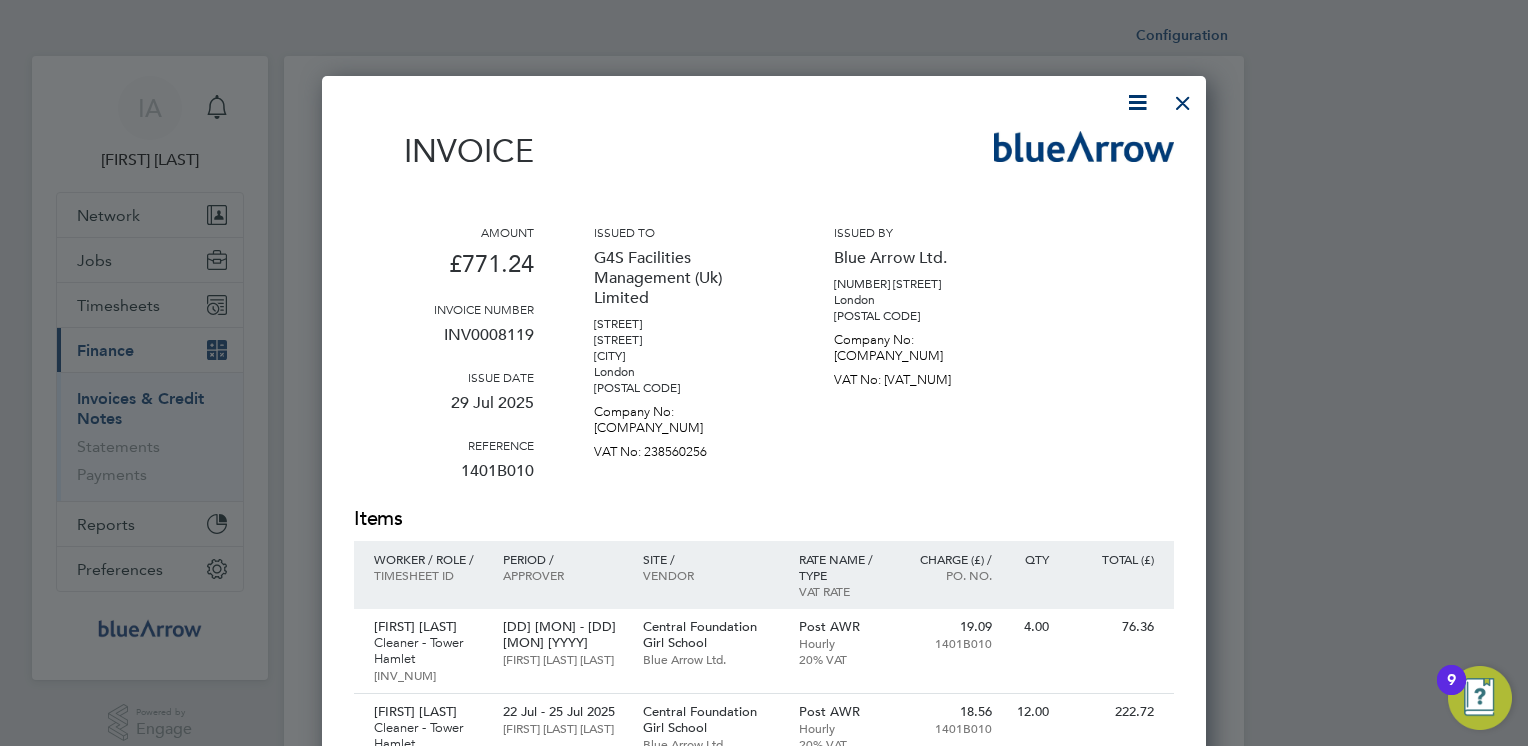 click at bounding box center (1137, 102) 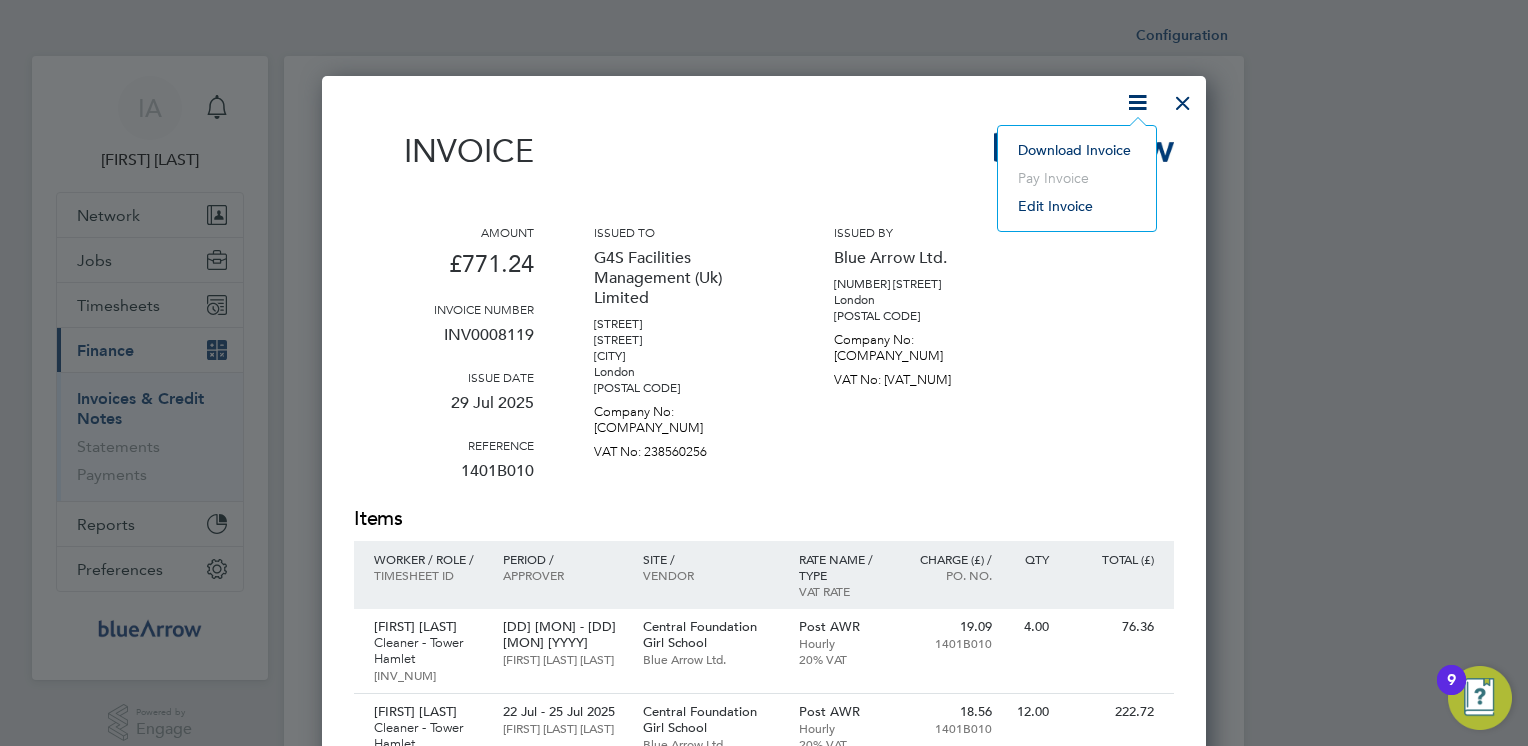 click on "Download Invoice" 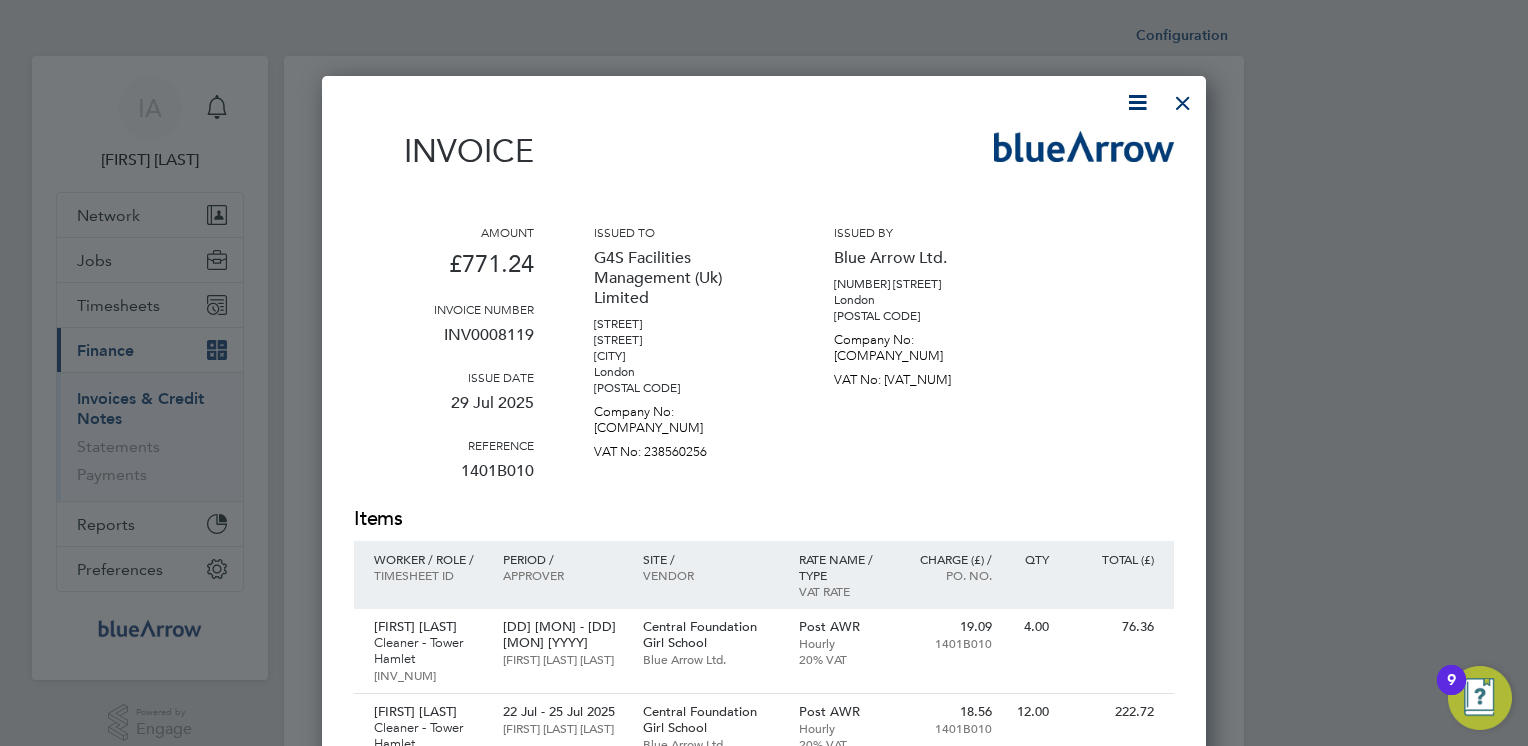 click on "Invoice" at bounding box center (764, 160) 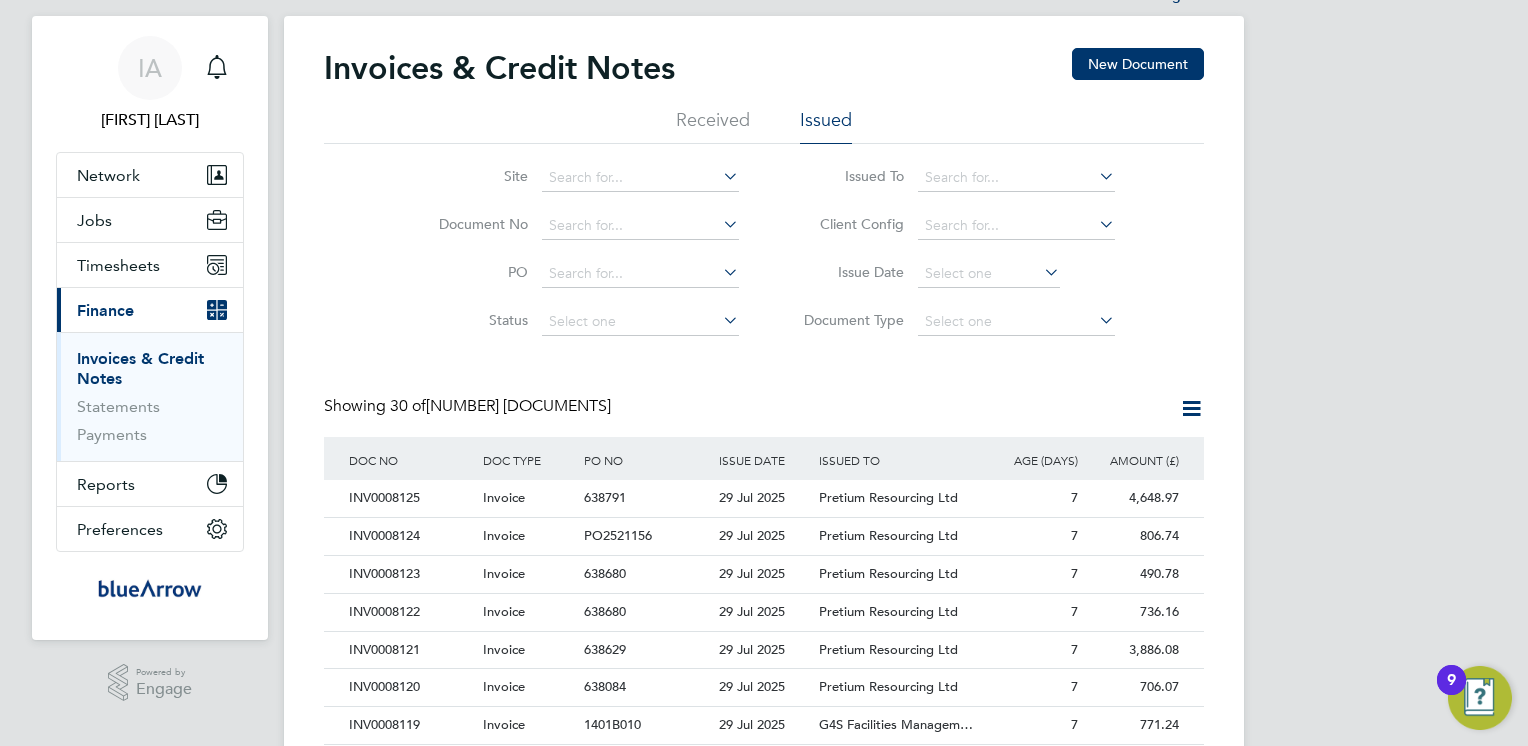 scroll, scrollTop: 80, scrollLeft: 0, axis: vertical 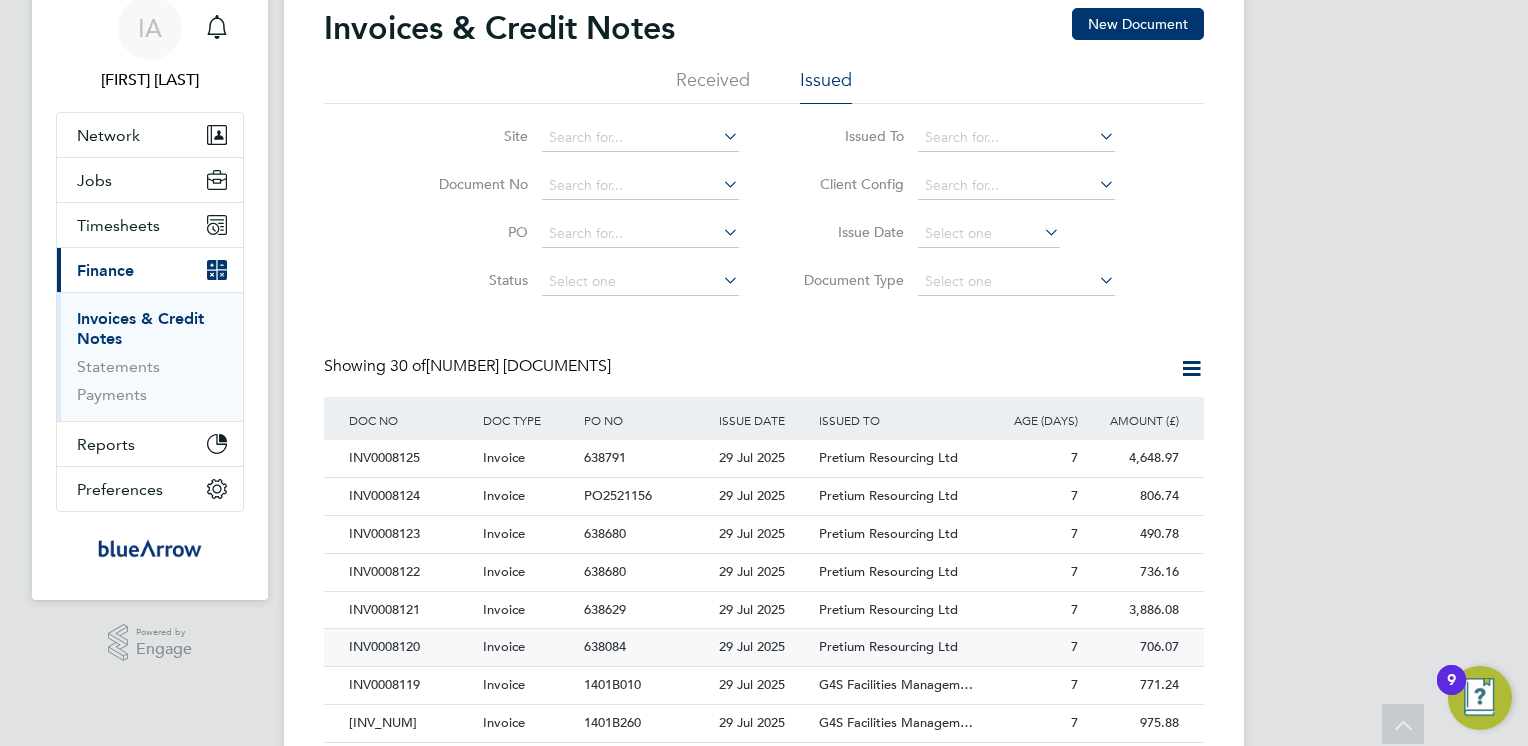 click on "INV0008120" 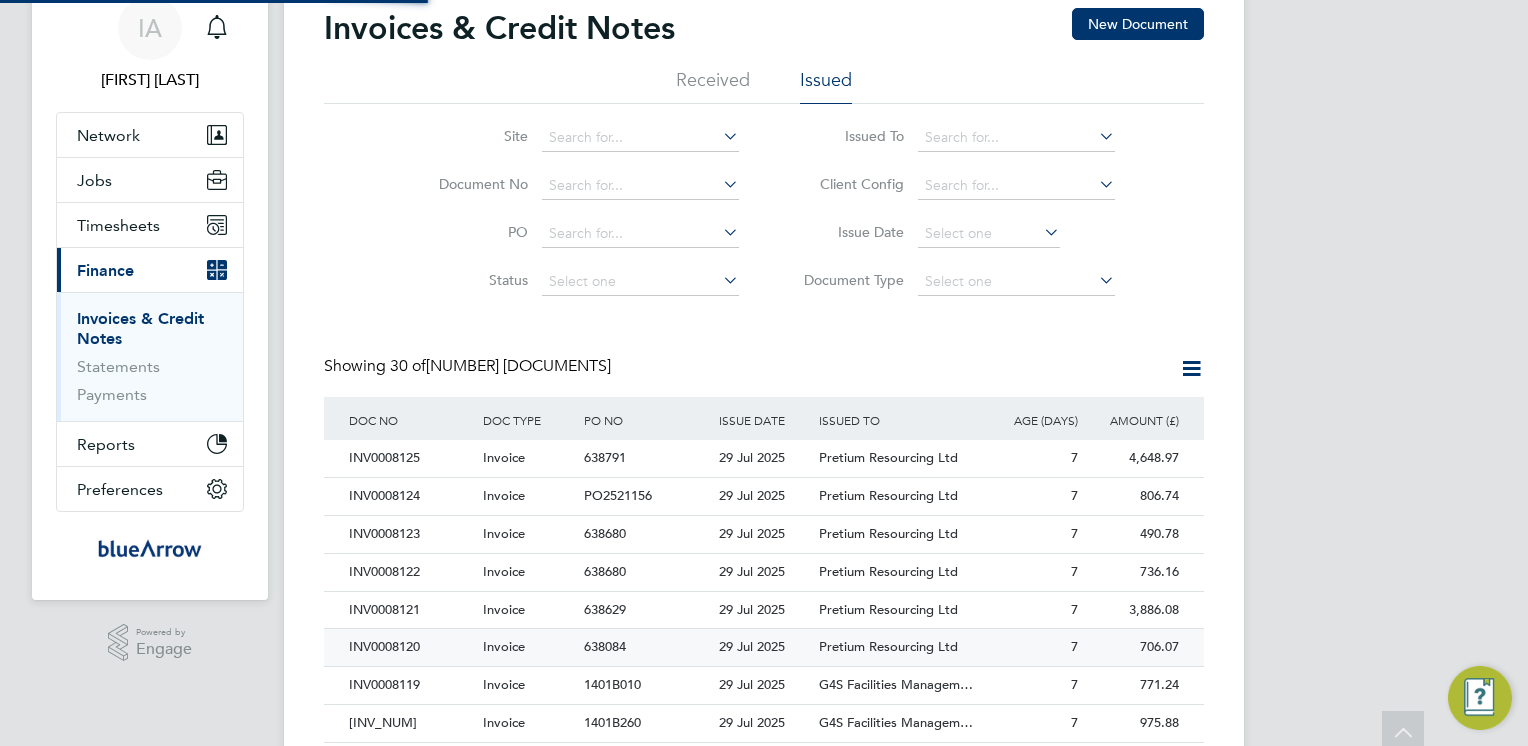 scroll, scrollTop: 0, scrollLeft: 0, axis: both 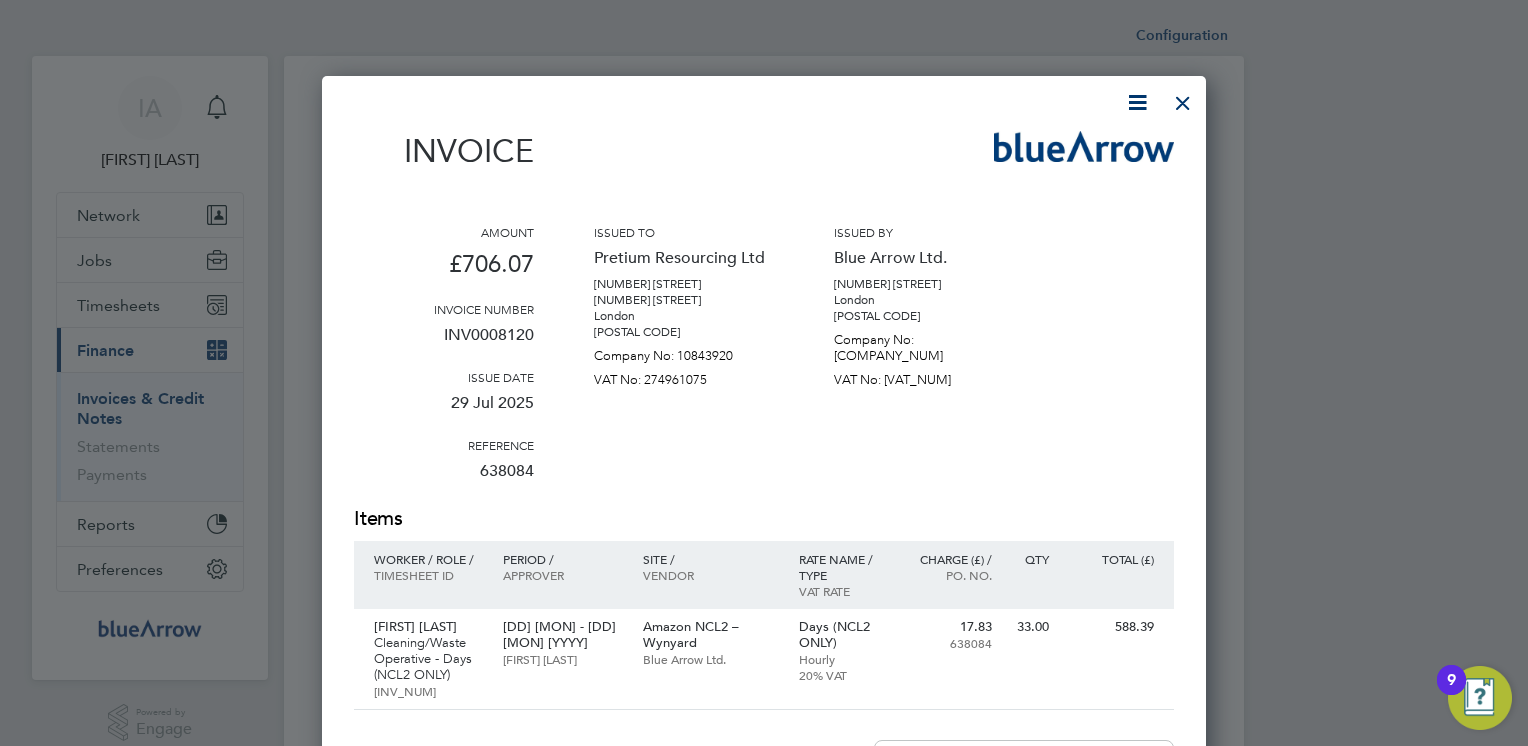 click at bounding box center (1137, 102) 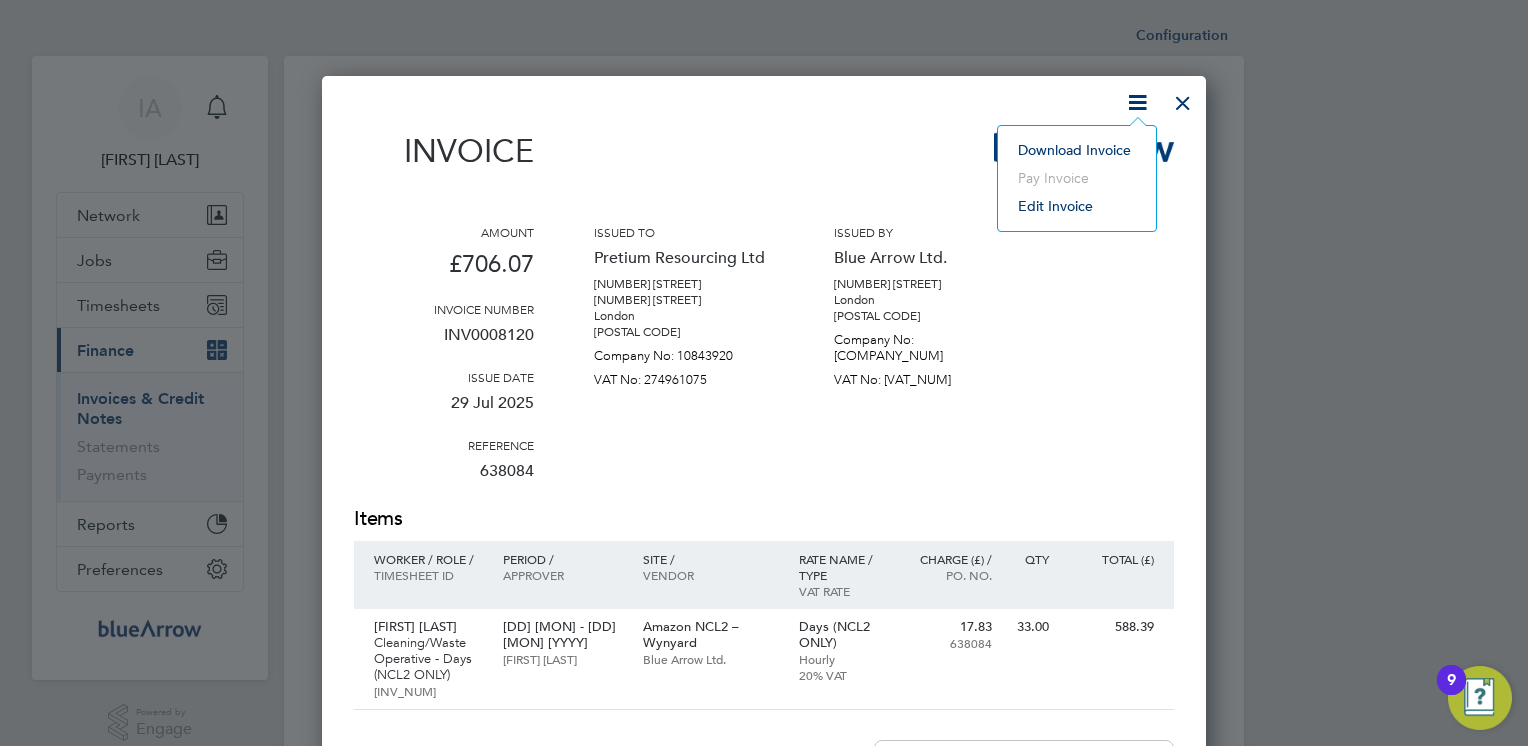 click on "Download Invoice" 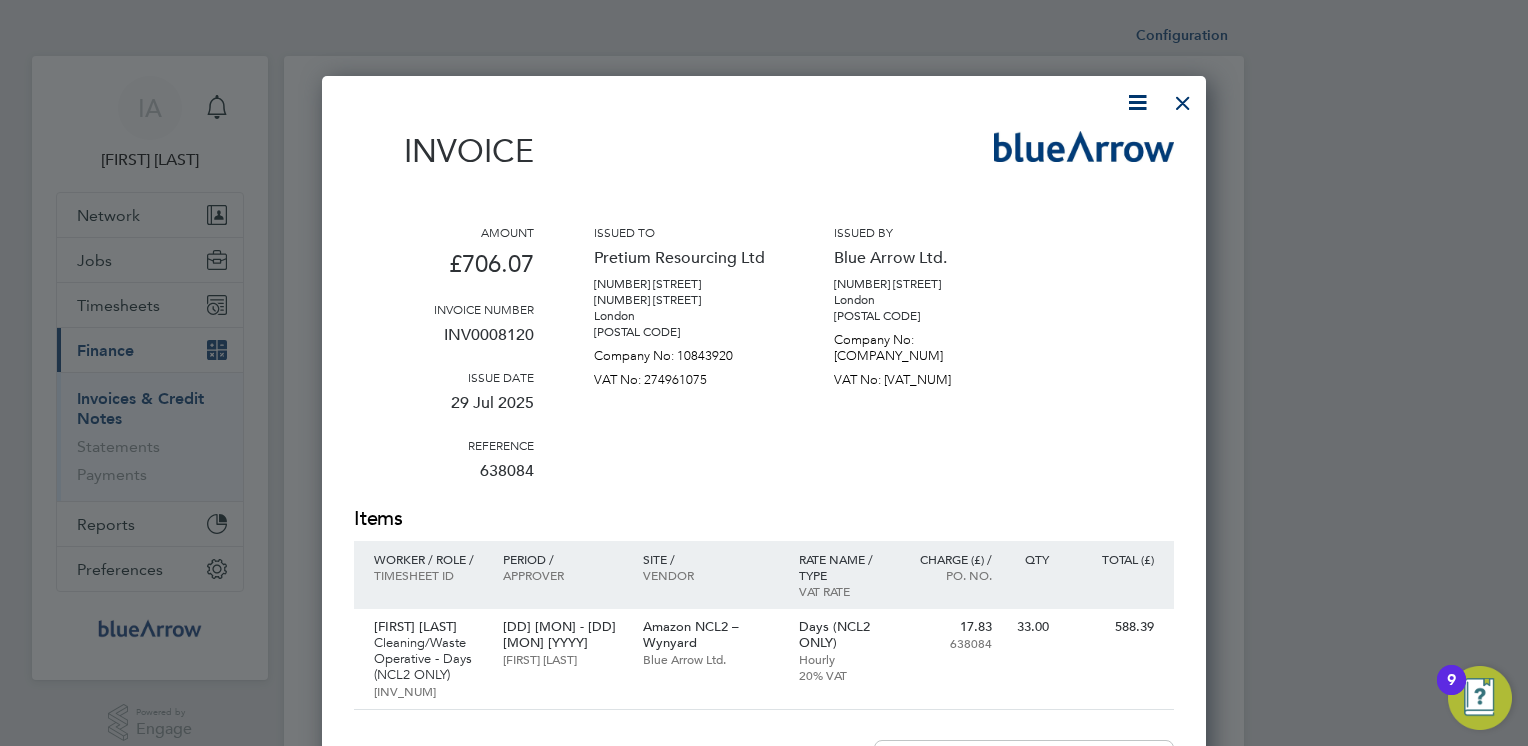 click on "Invoice" at bounding box center (764, 160) 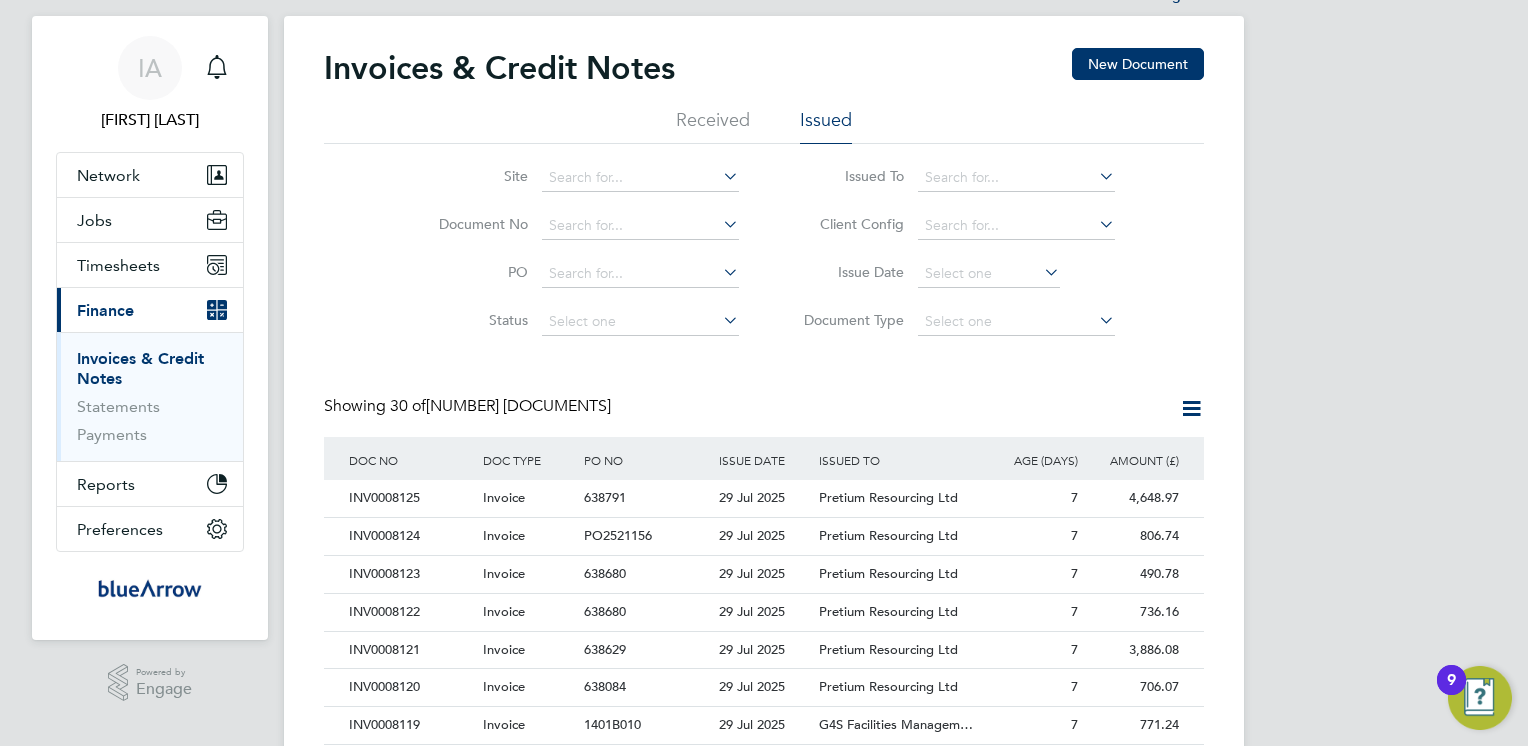 scroll, scrollTop: 80, scrollLeft: 0, axis: vertical 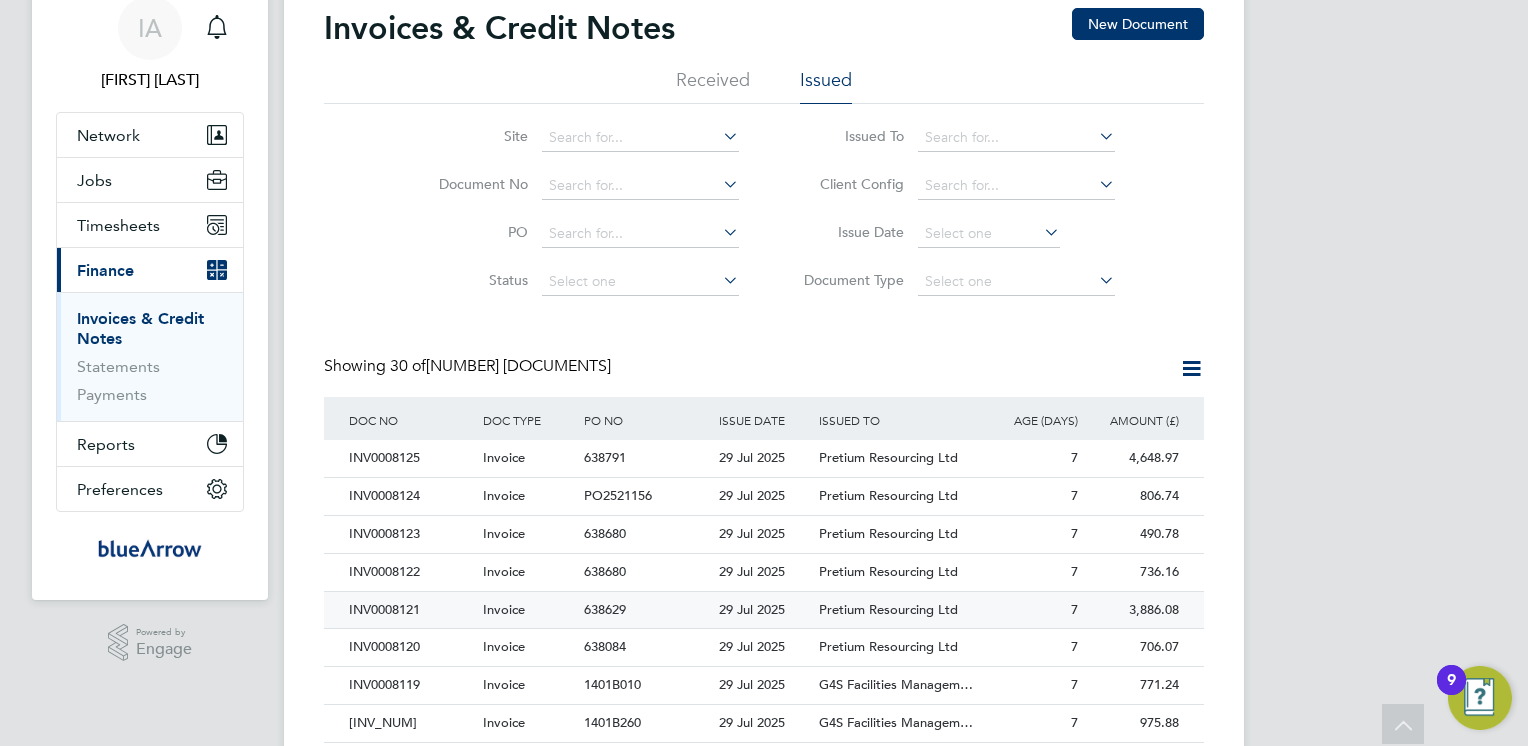 click on "INV0008121" 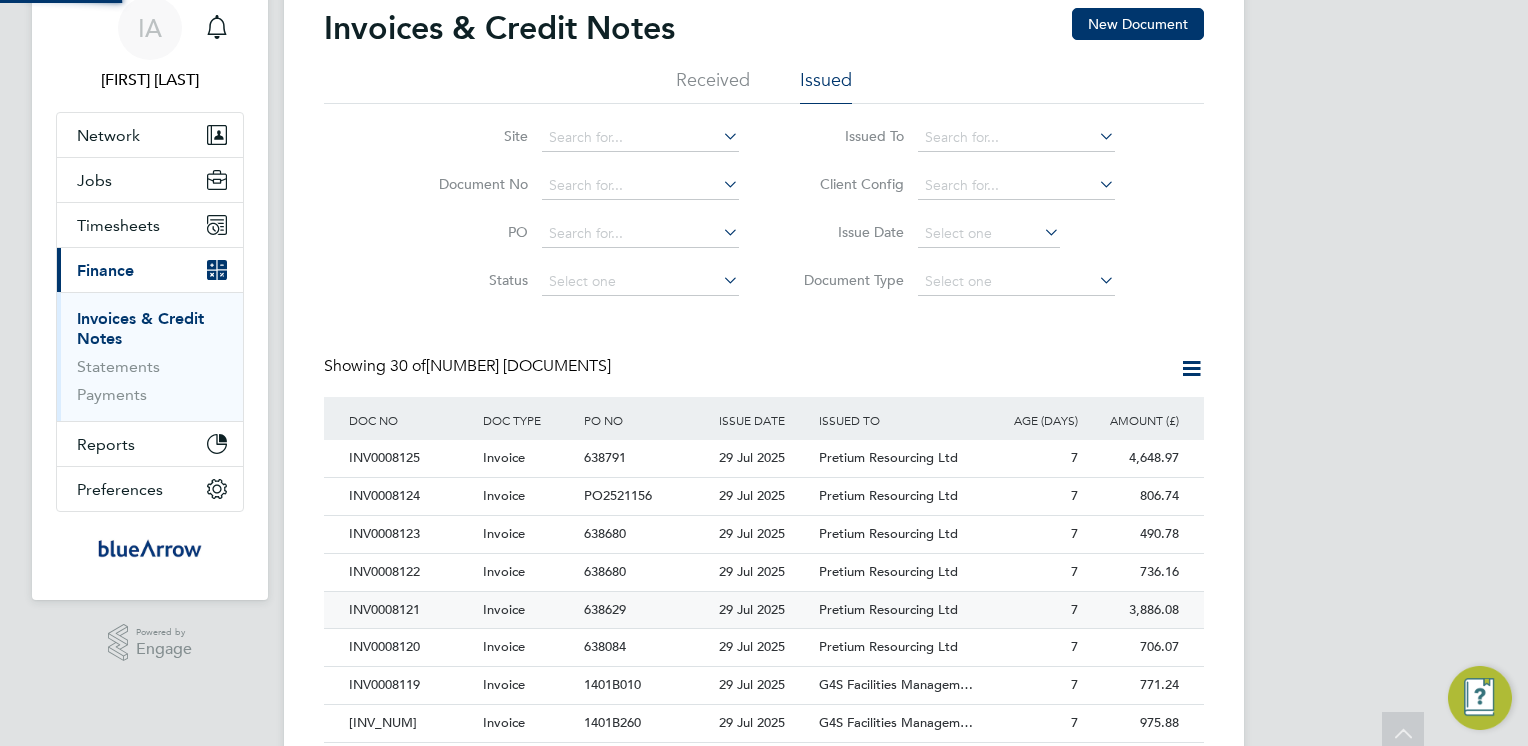 scroll, scrollTop: 0, scrollLeft: 0, axis: both 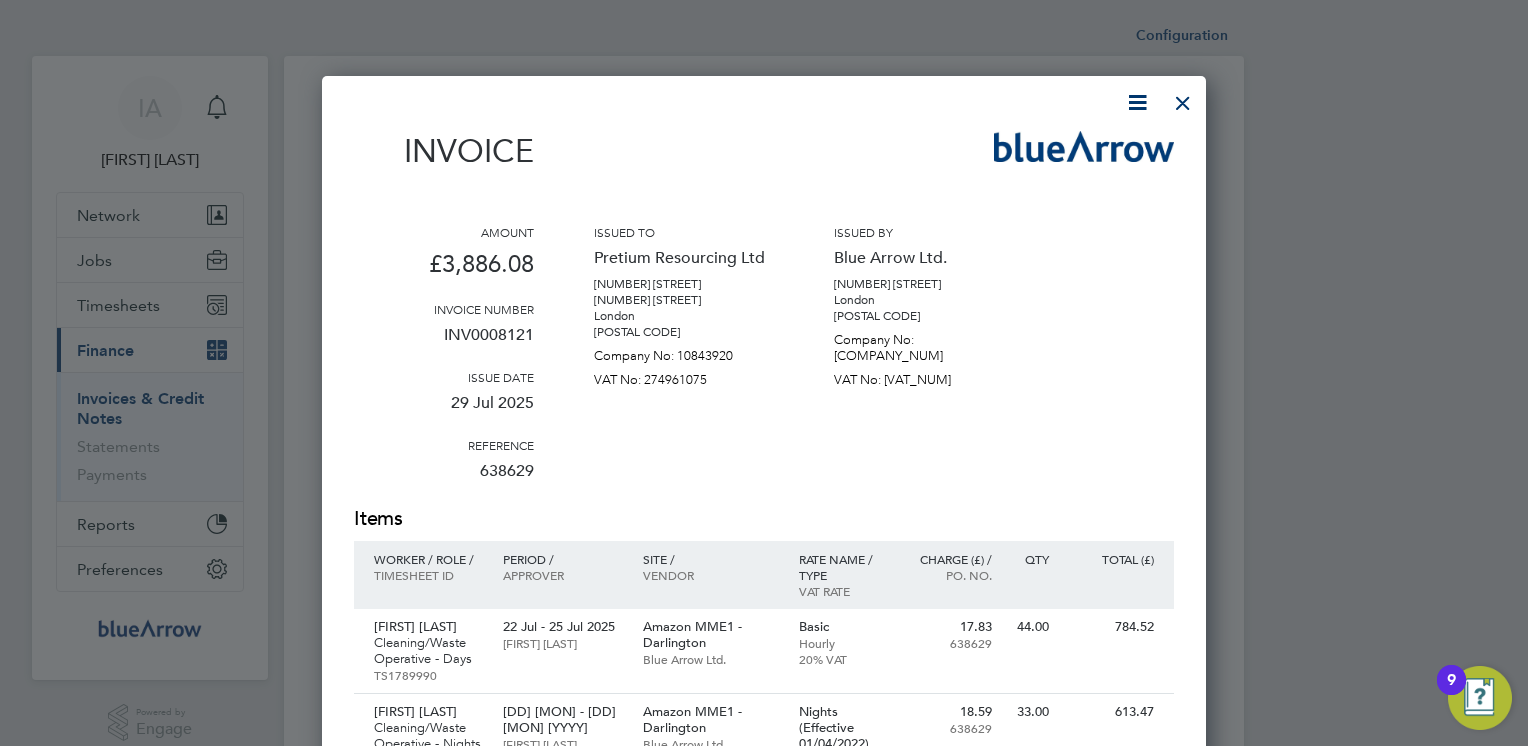 click at bounding box center [1137, 102] 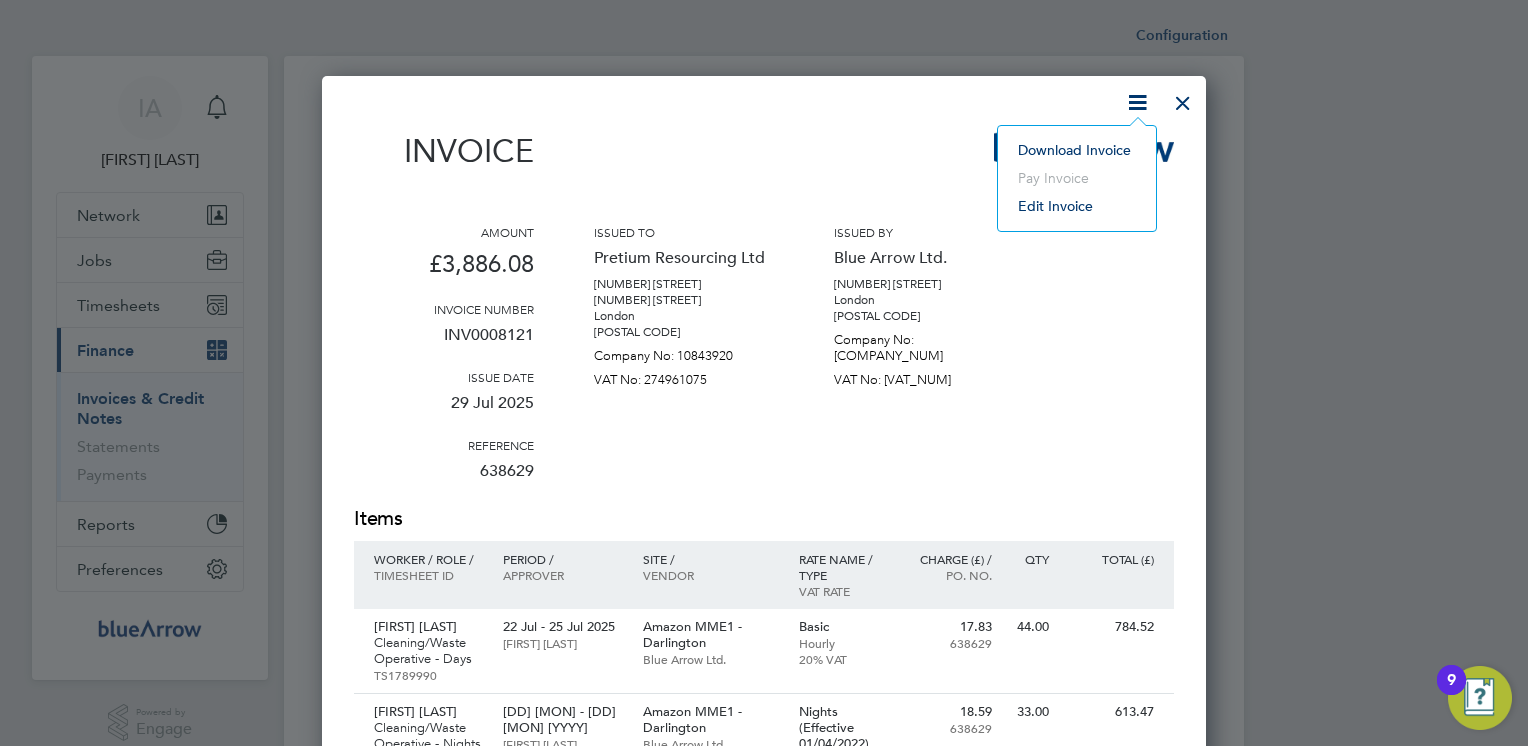 click on "Download Invoice" 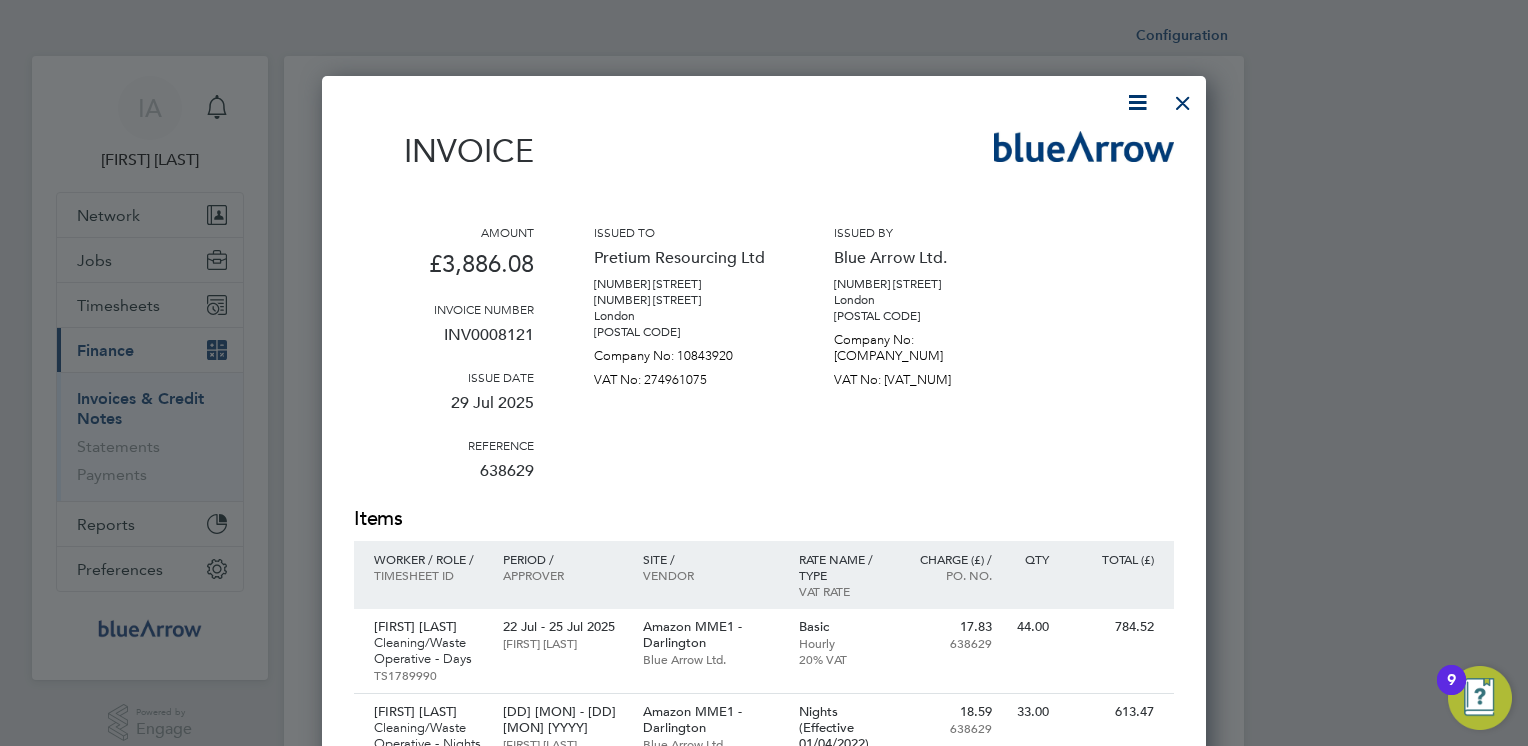 click at bounding box center (1183, 98) 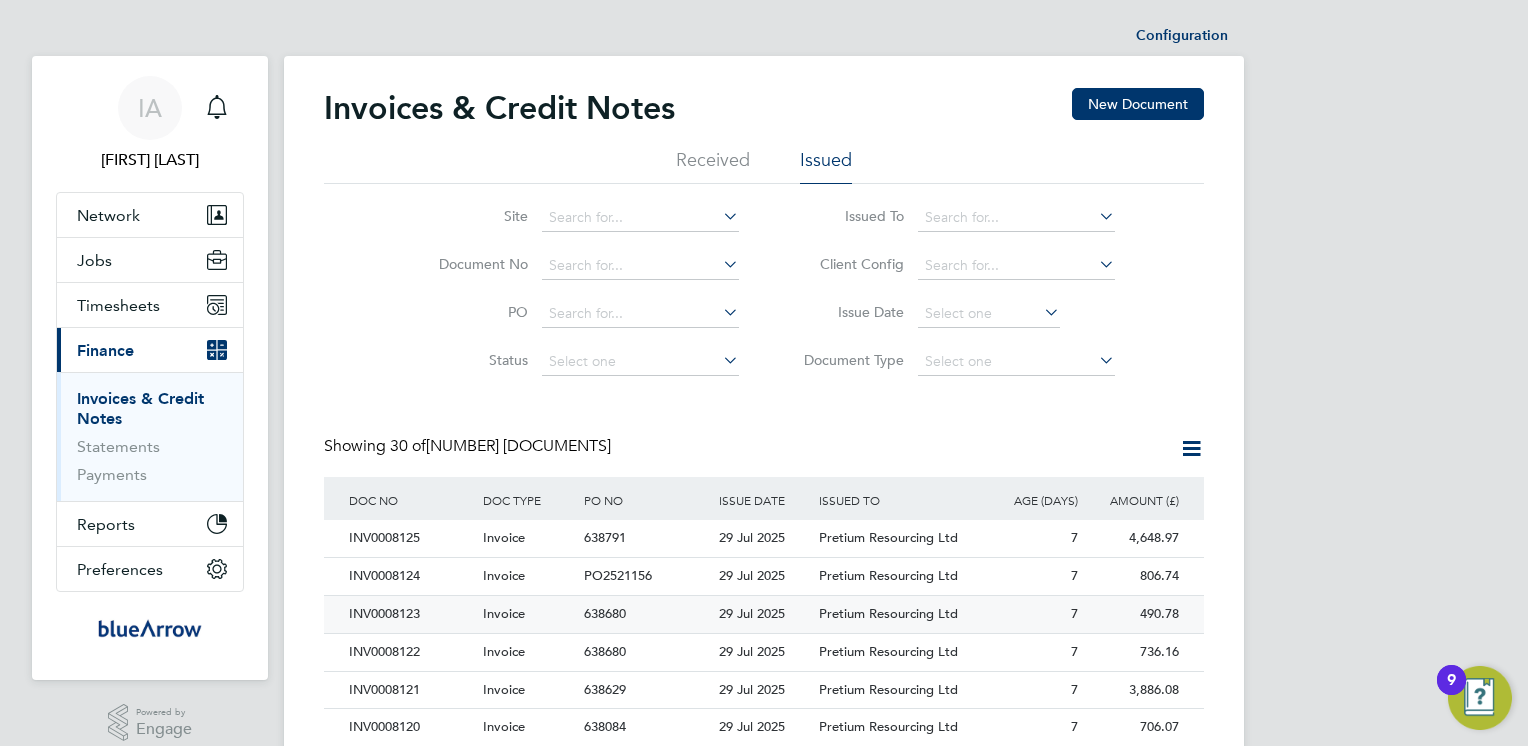 type 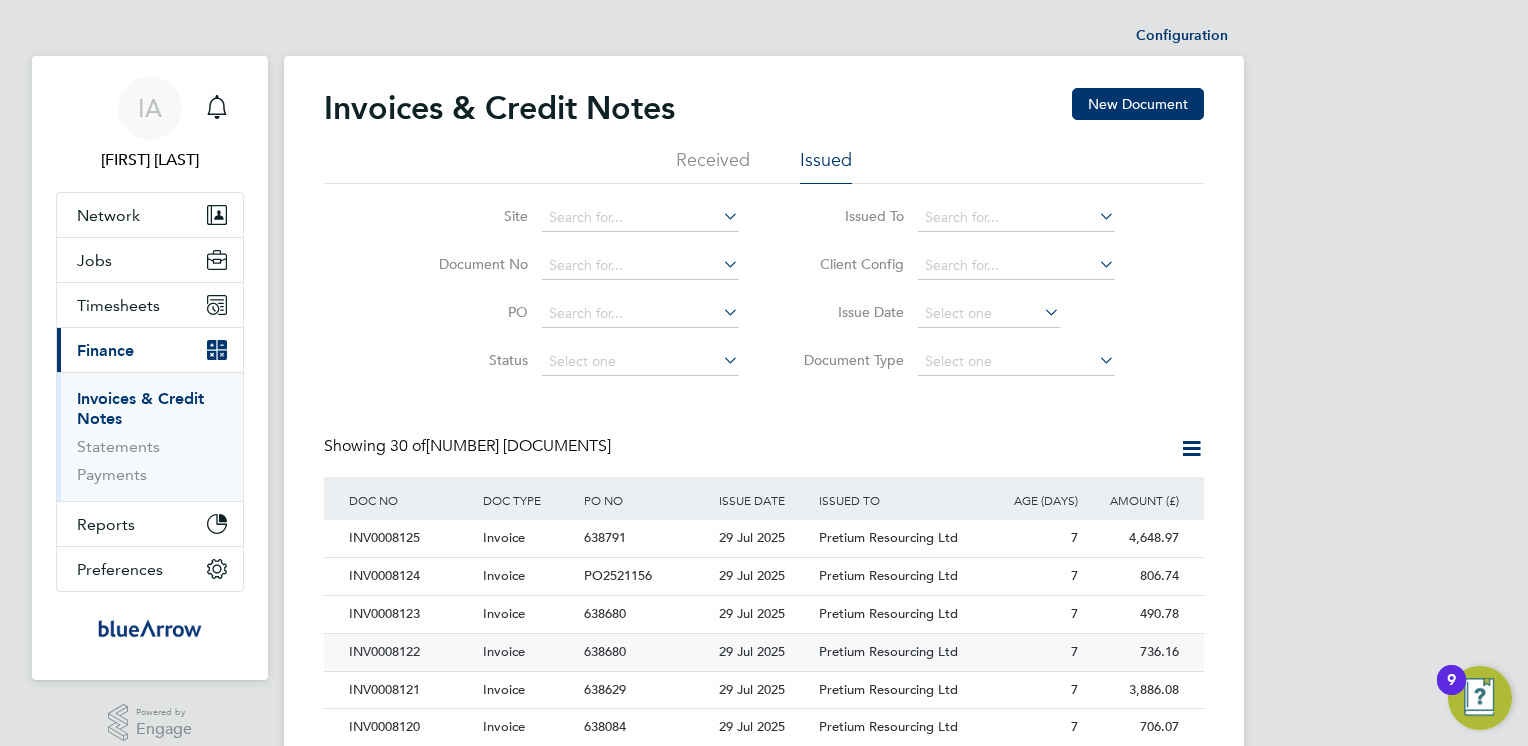 scroll, scrollTop: 40, scrollLeft: 0, axis: vertical 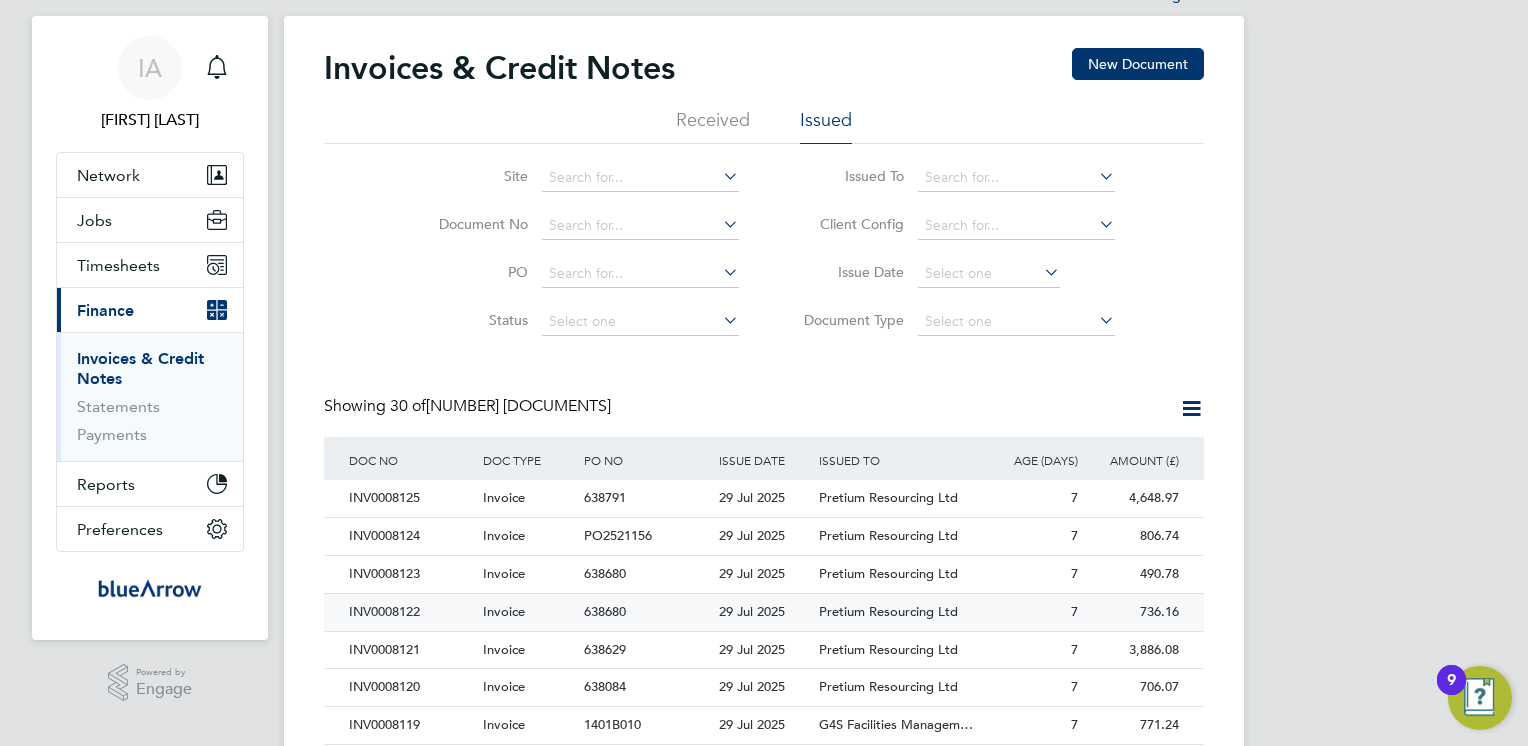 click on "INV0008122" 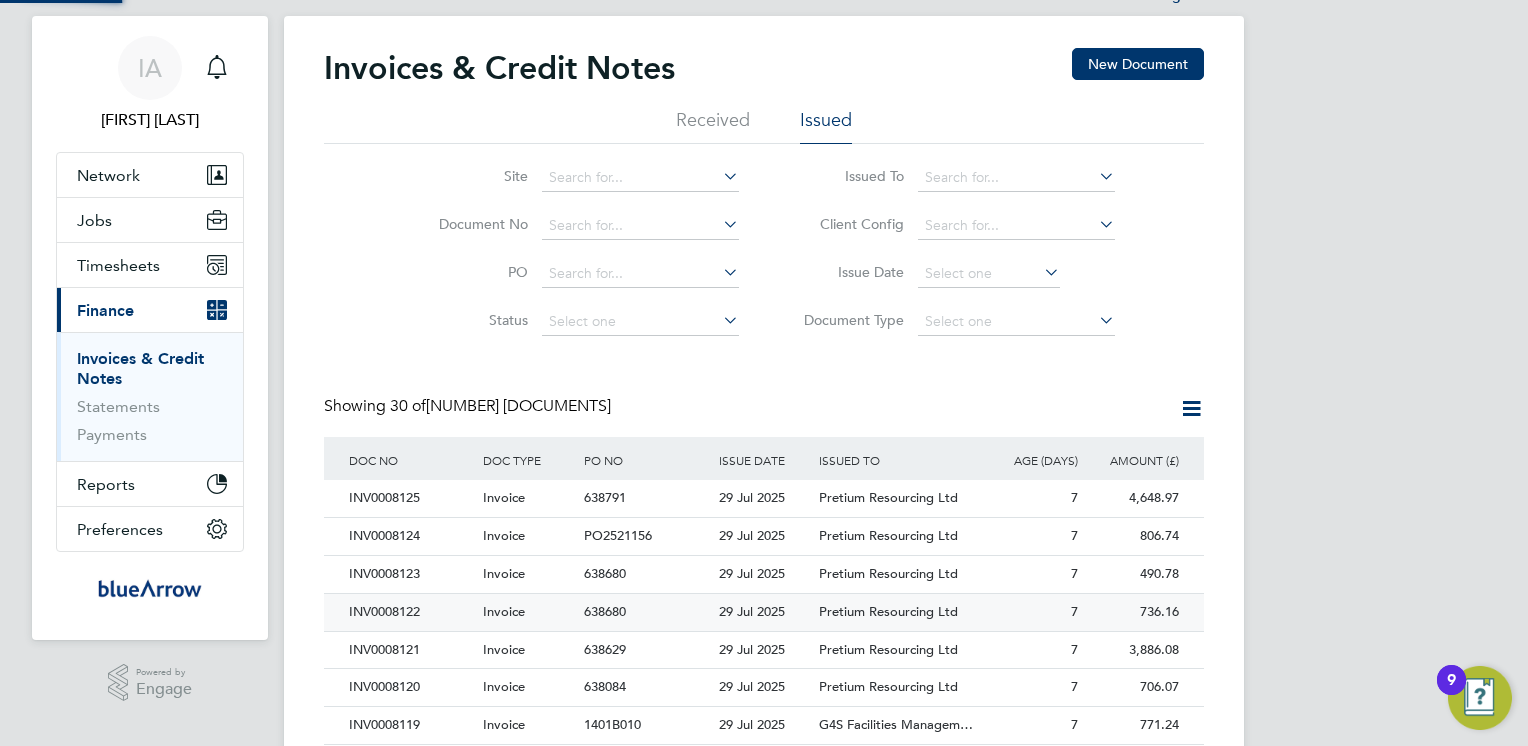 scroll, scrollTop: 0, scrollLeft: 0, axis: both 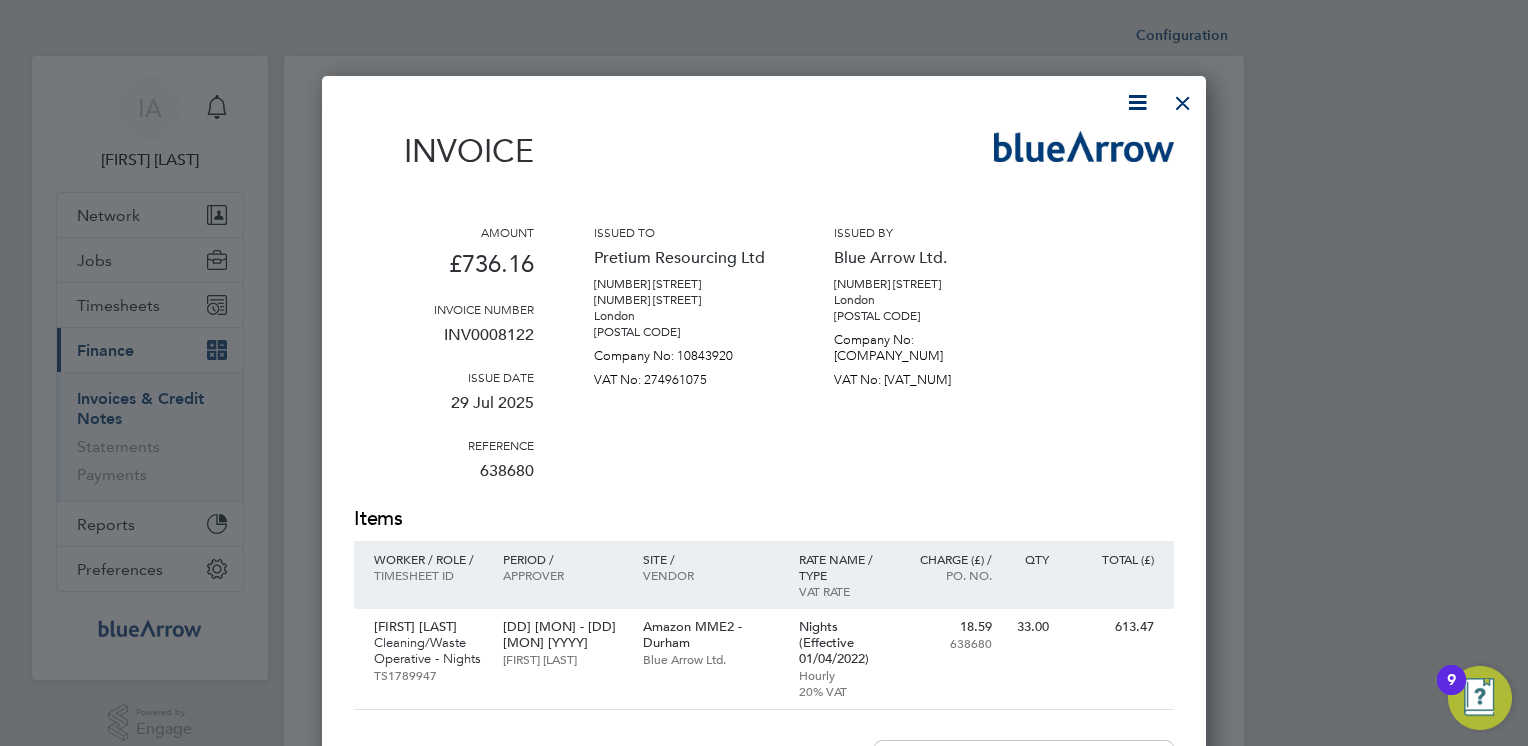 click at bounding box center [1137, 102] 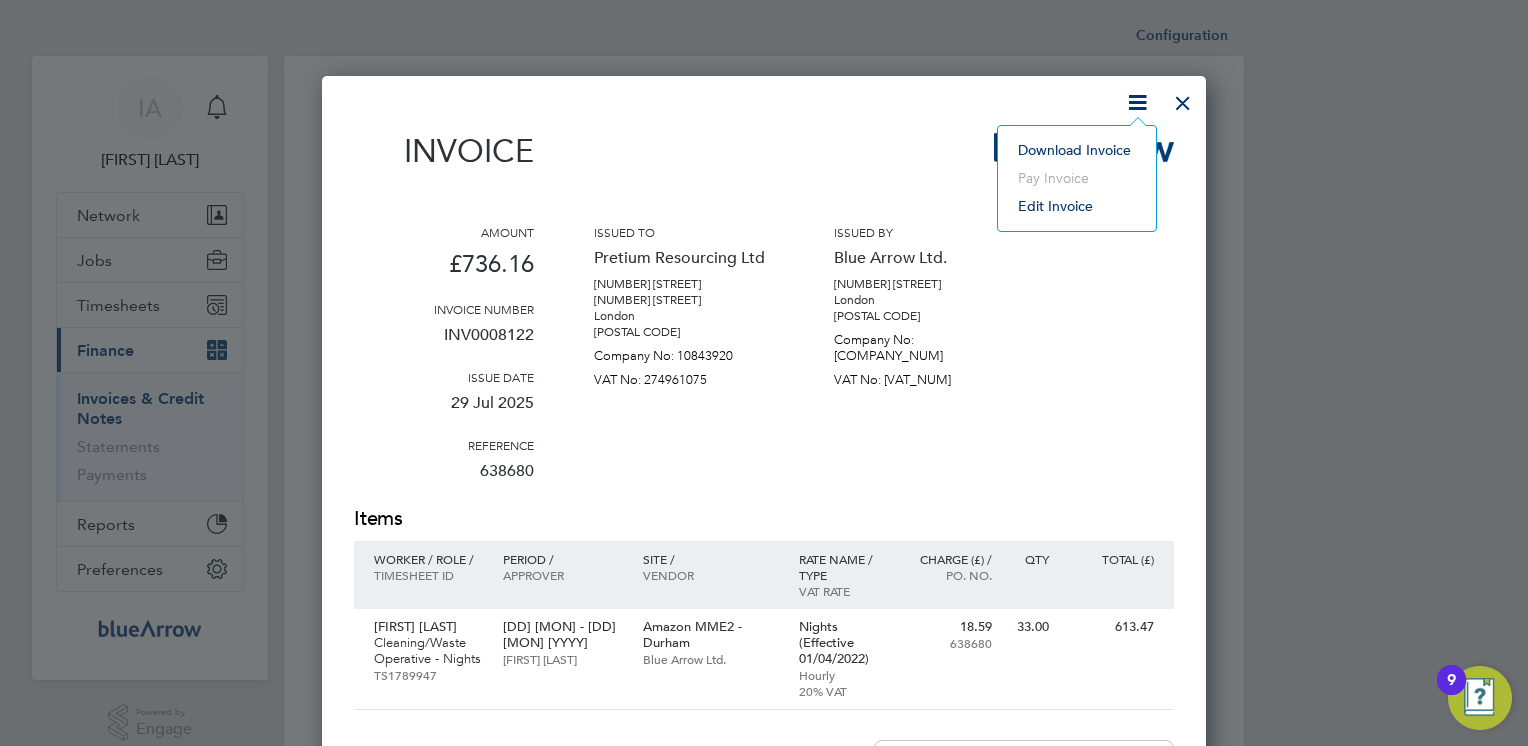 click on "Download Invoice" 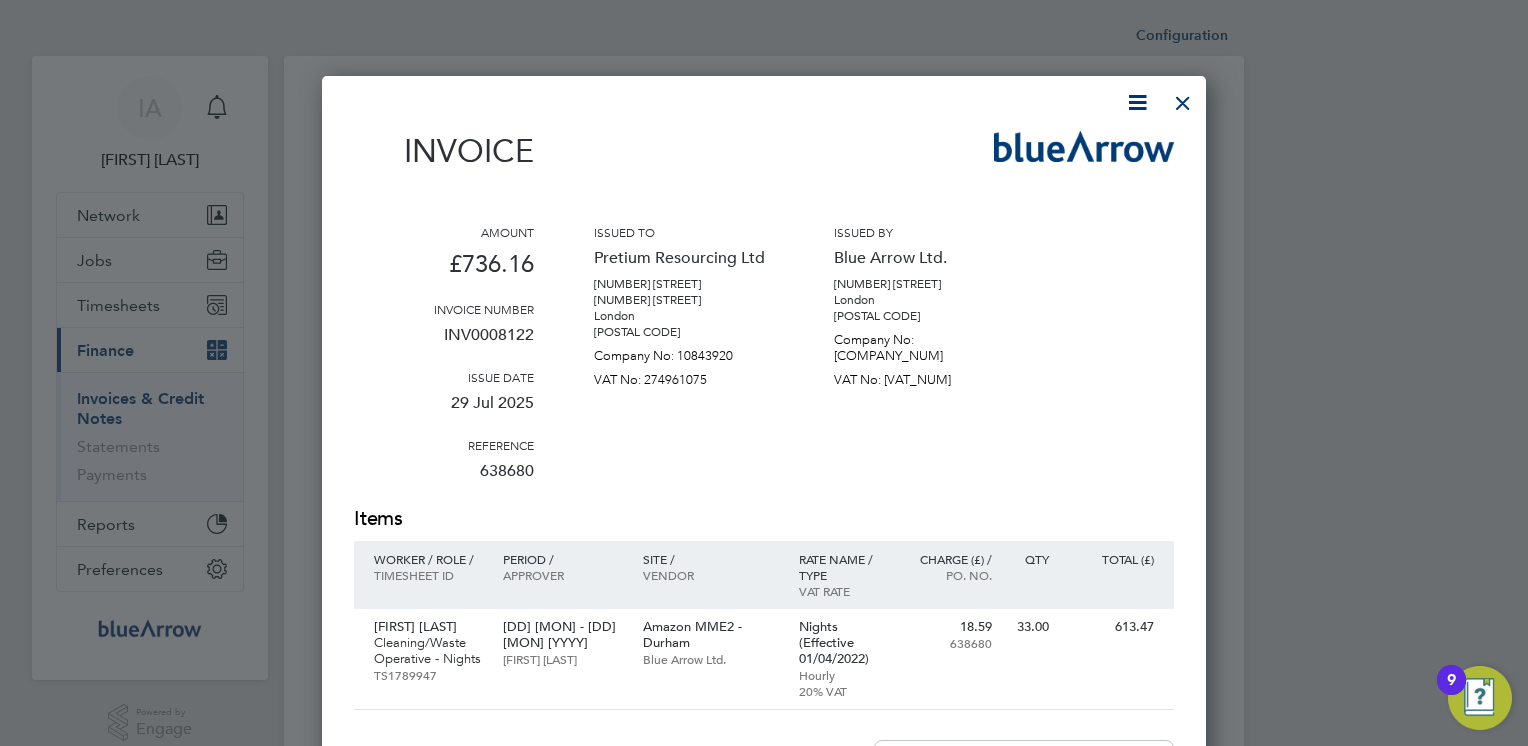 click at bounding box center [1183, 98] 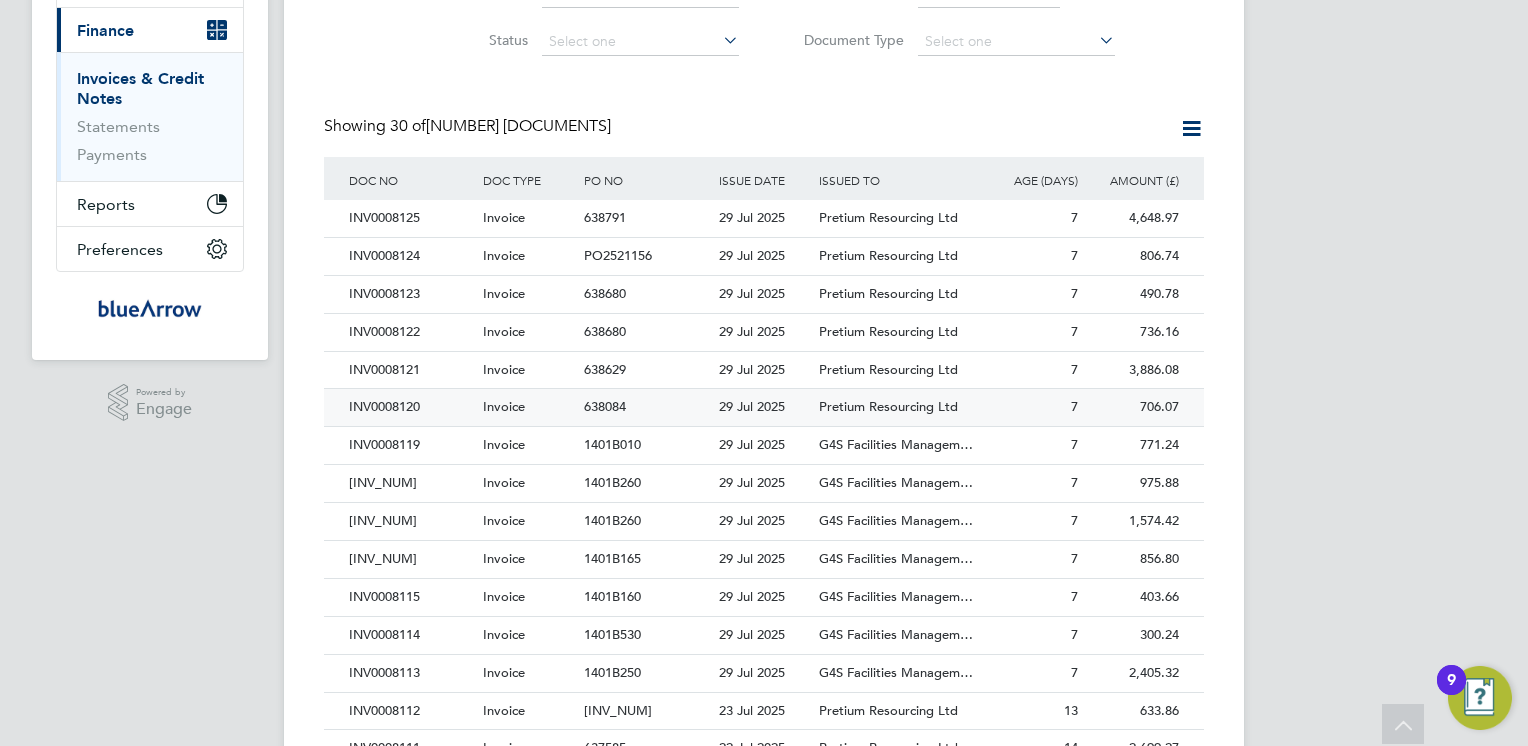 scroll, scrollTop: 360, scrollLeft: 0, axis: vertical 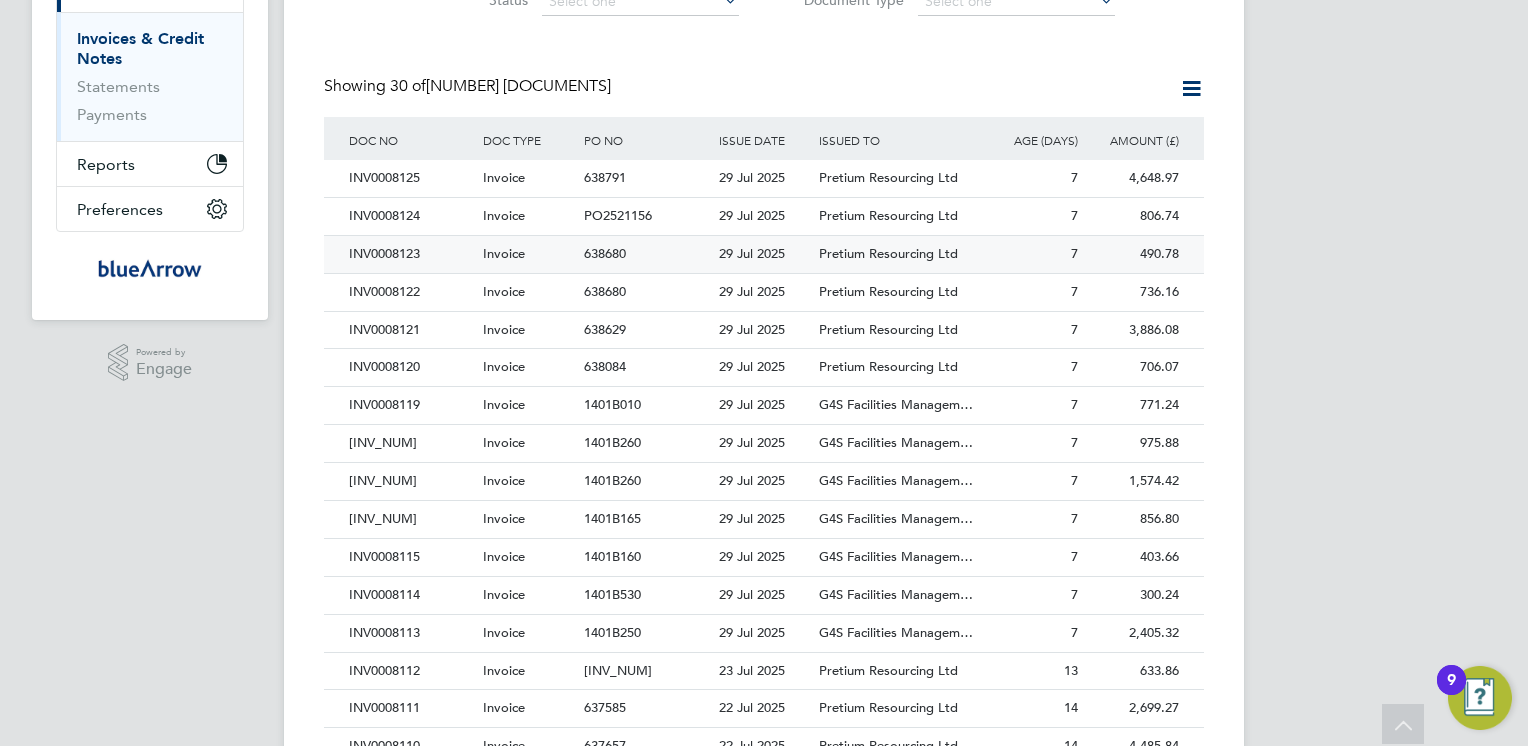 click on "INV0008123" 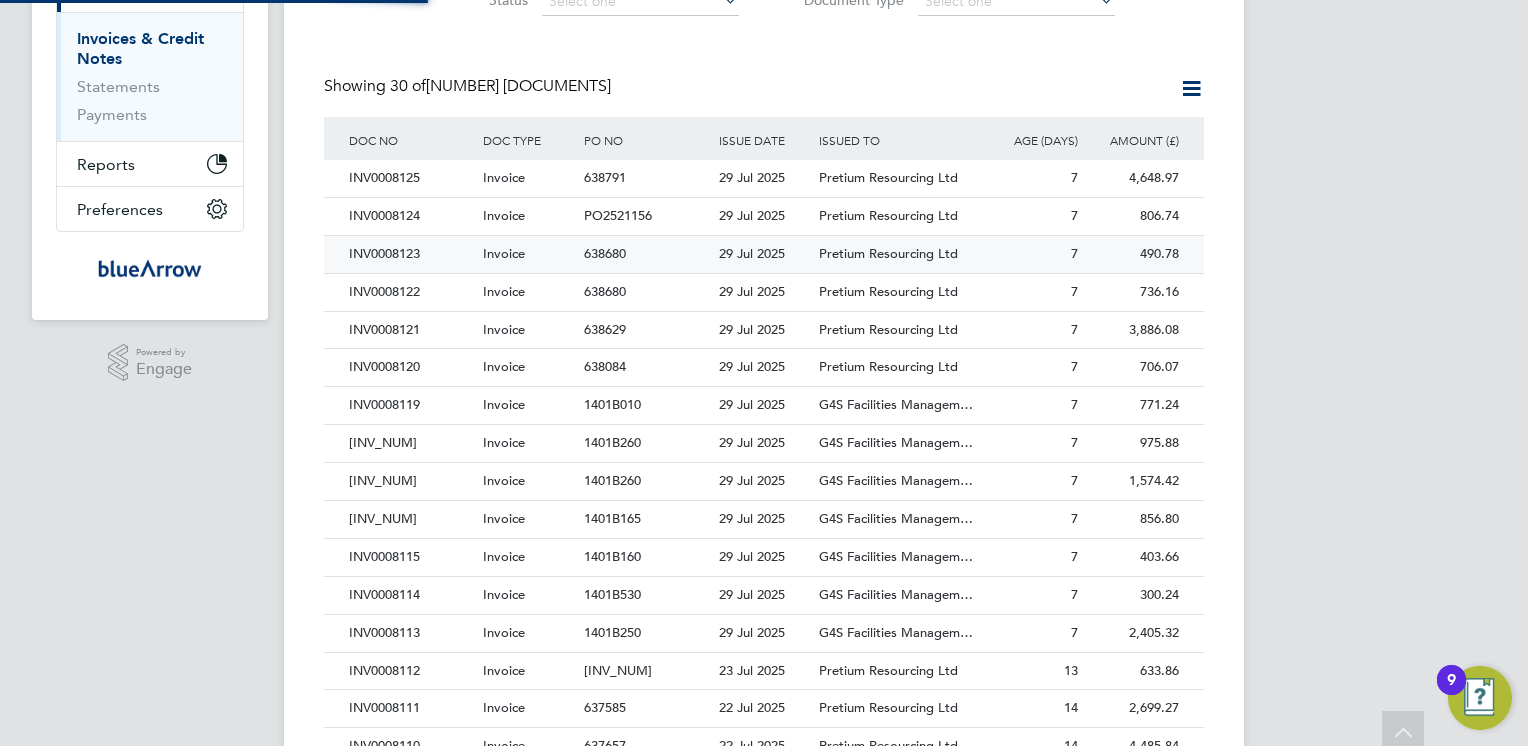 scroll, scrollTop: 0, scrollLeft: 0, axis: both 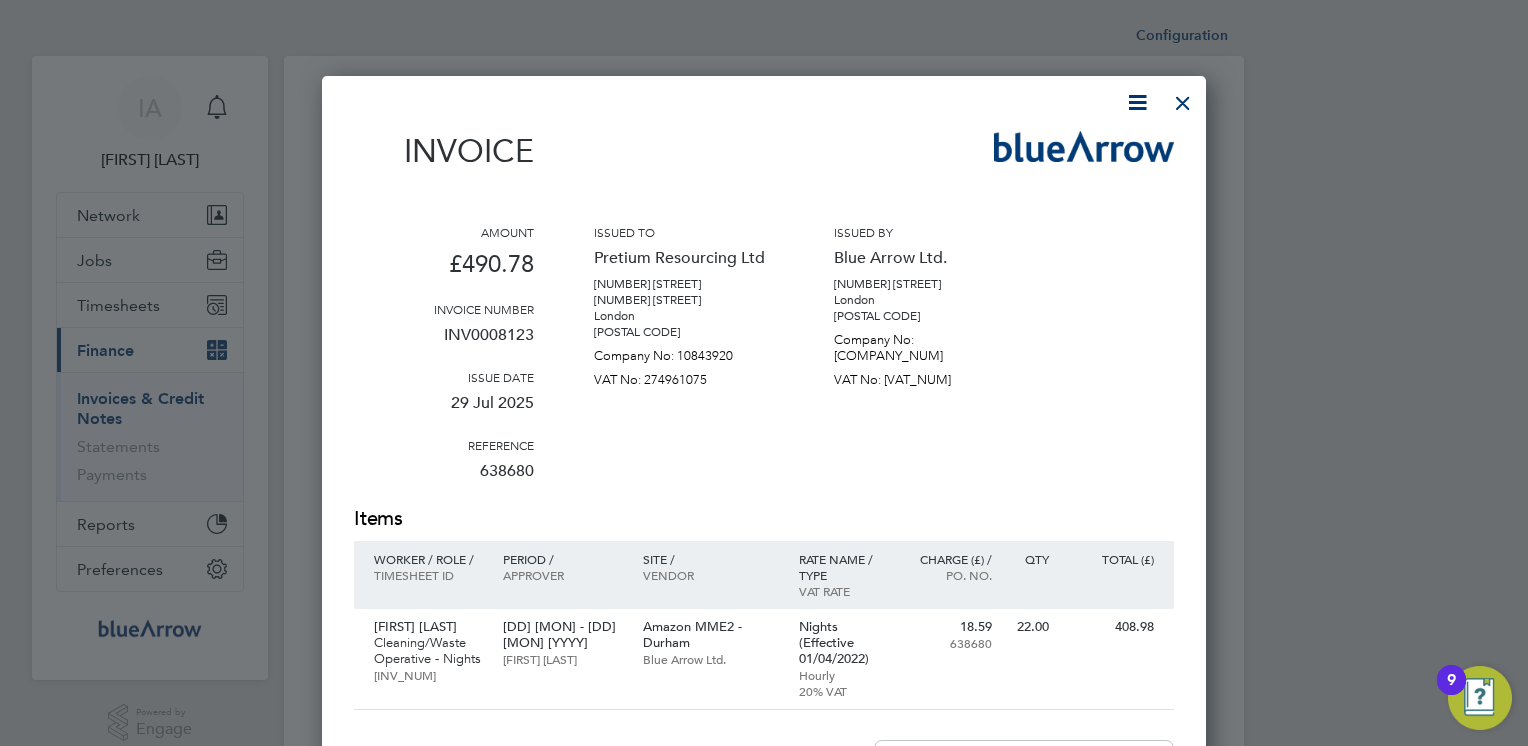 click at bounding box center (1137, 102) 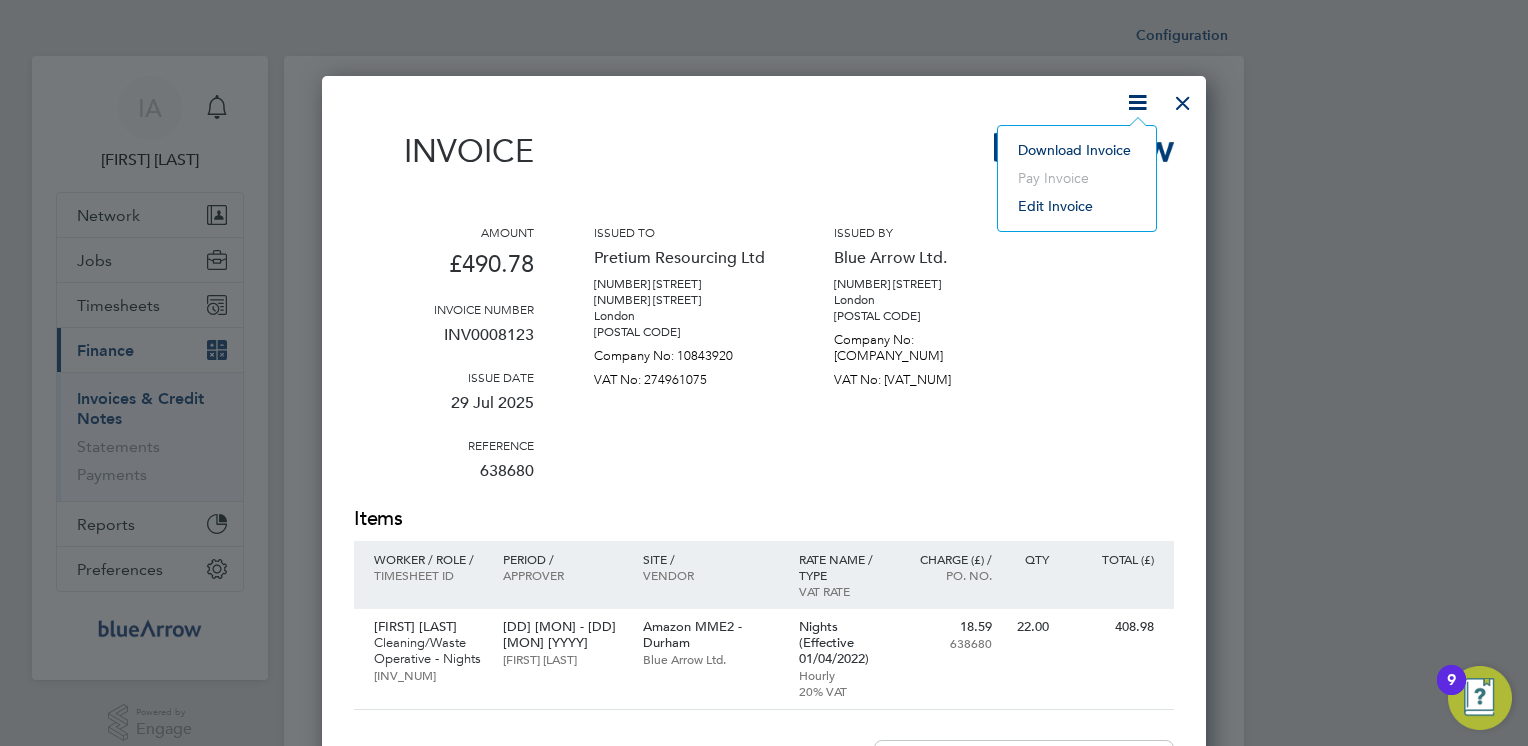 click on "Download Invoice" 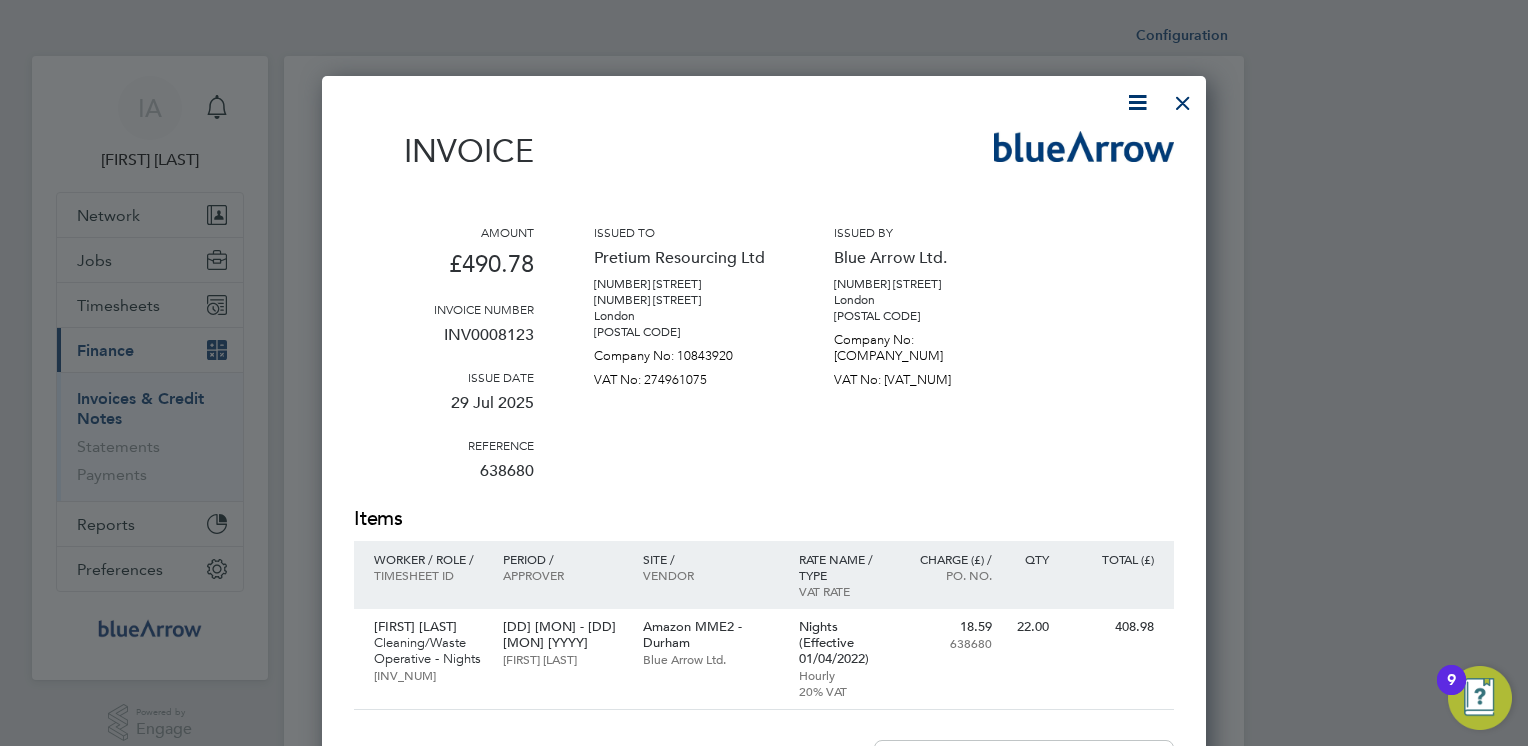 click at bounding box center (1183, 98) 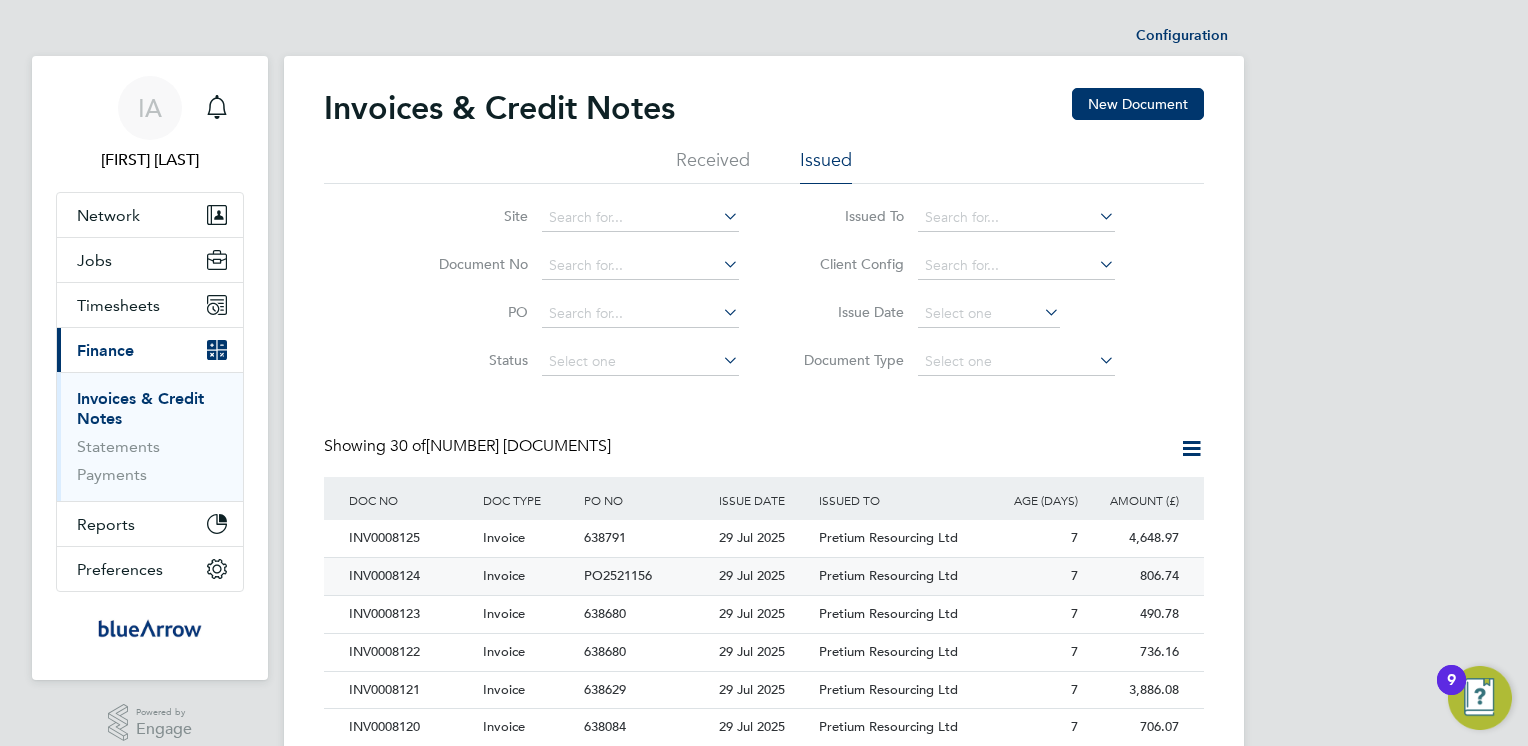 click on "INV0008124" 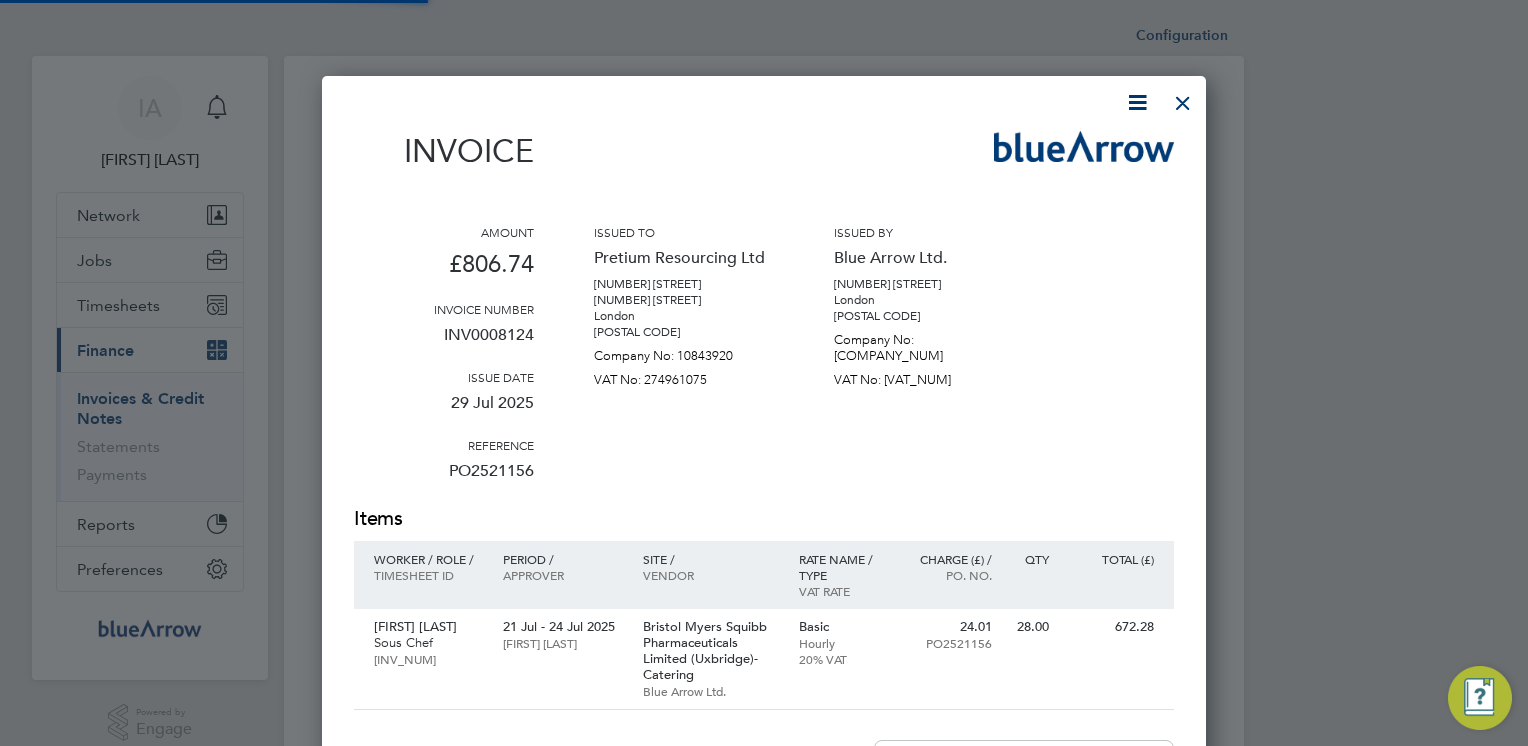 scroll, scrollTop: 9, scrollLeft: 10, axis: both 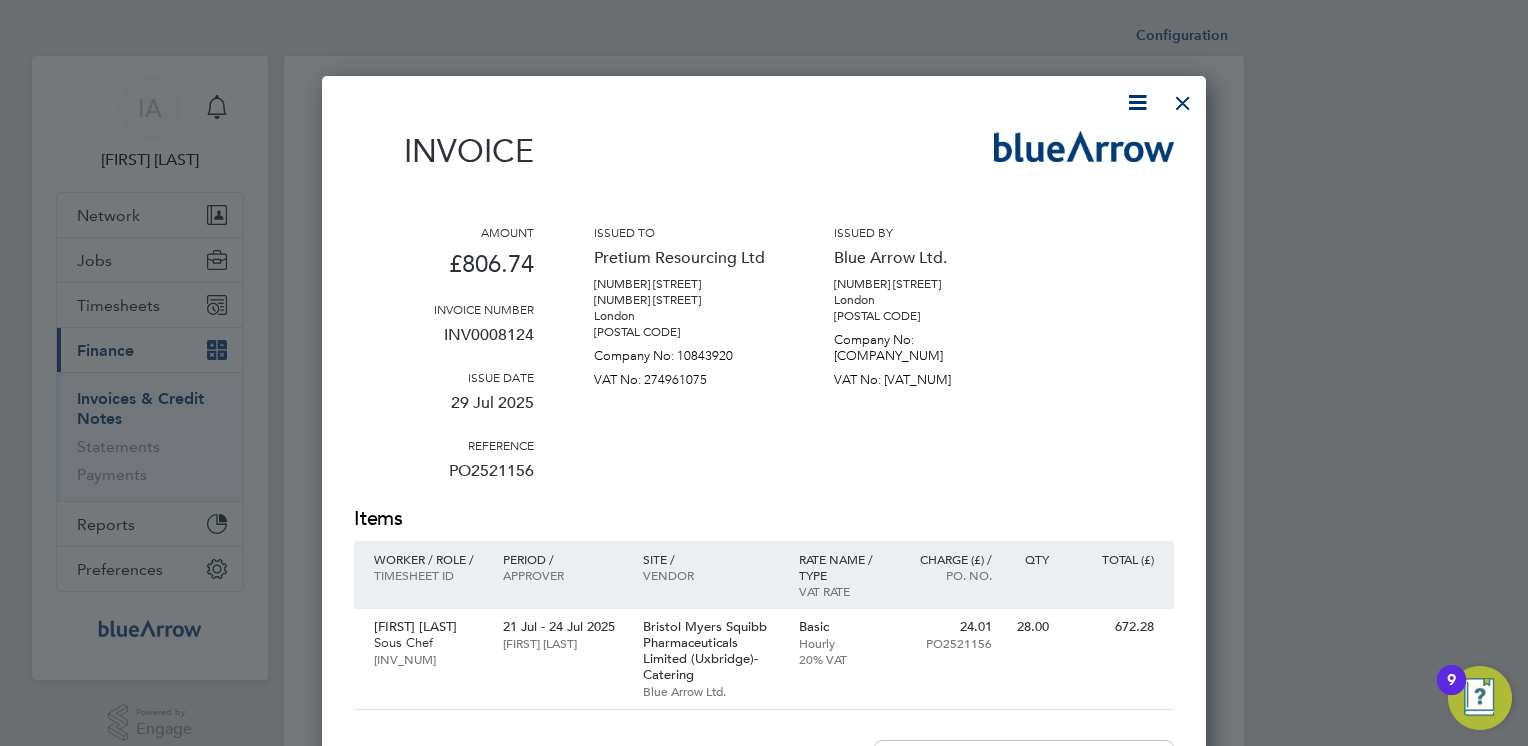 click at bounding box center [1137, 102] 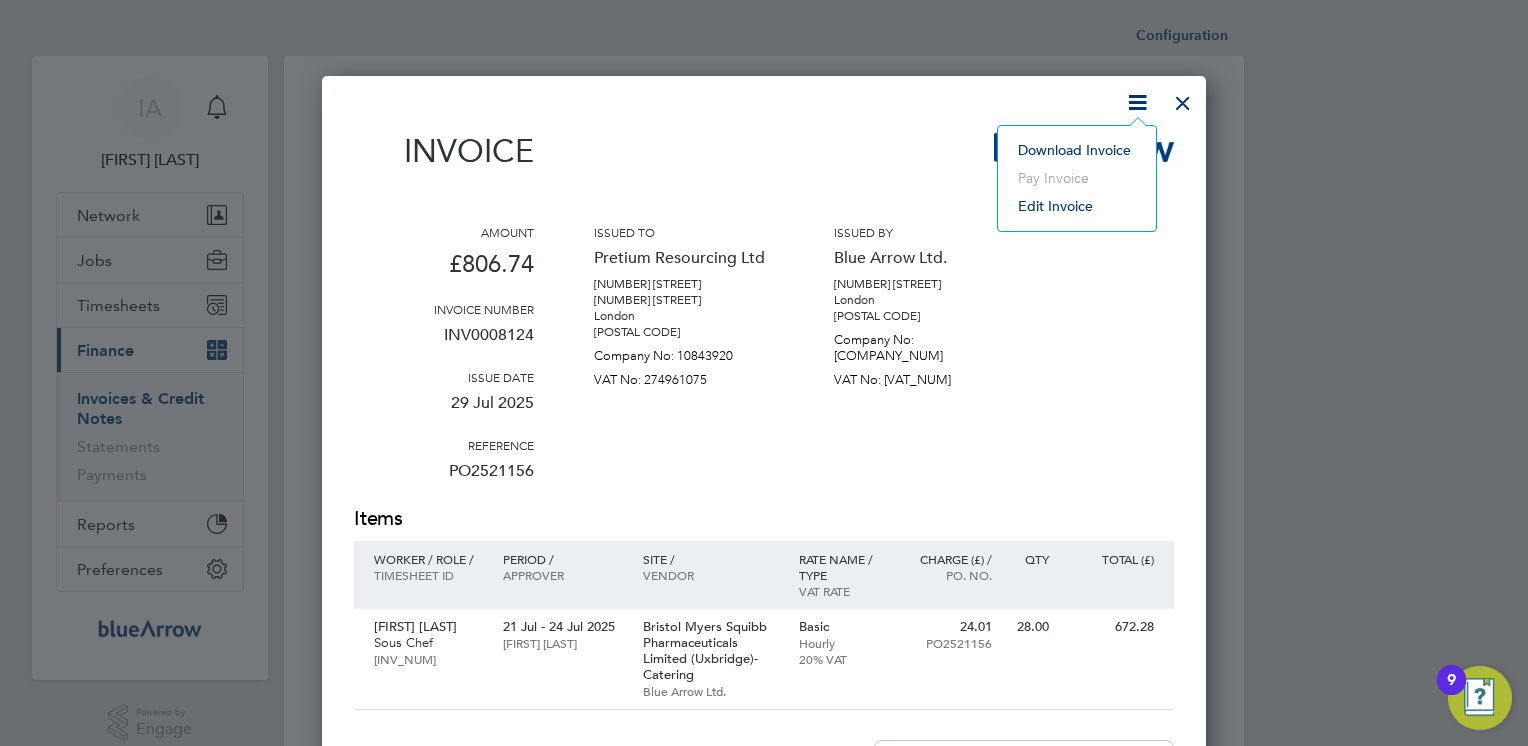 click on "Download Invoice" 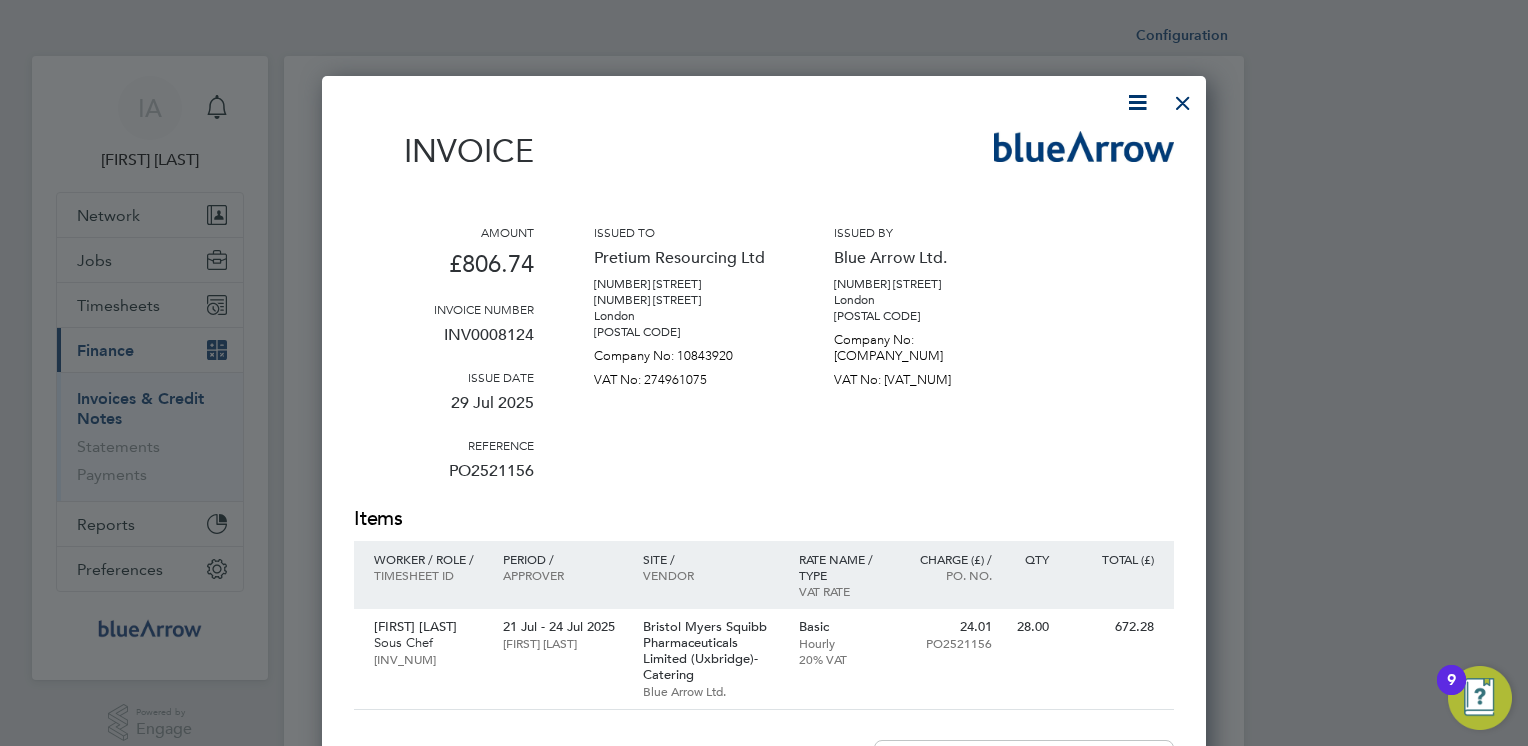 click at bounding box center [1183, 98] 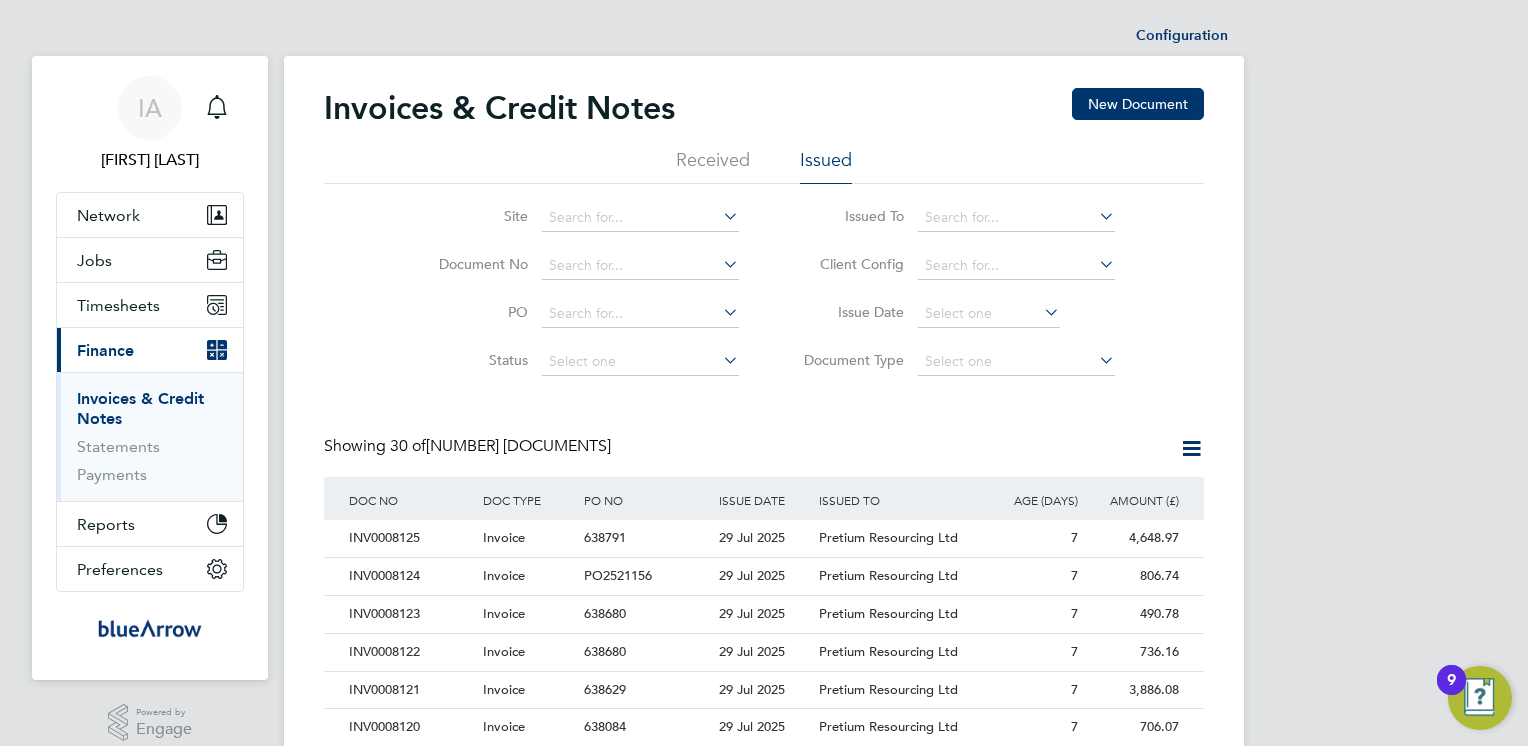 scroll, scrollTop: 40, scrollLeft: 0, axis: vertical 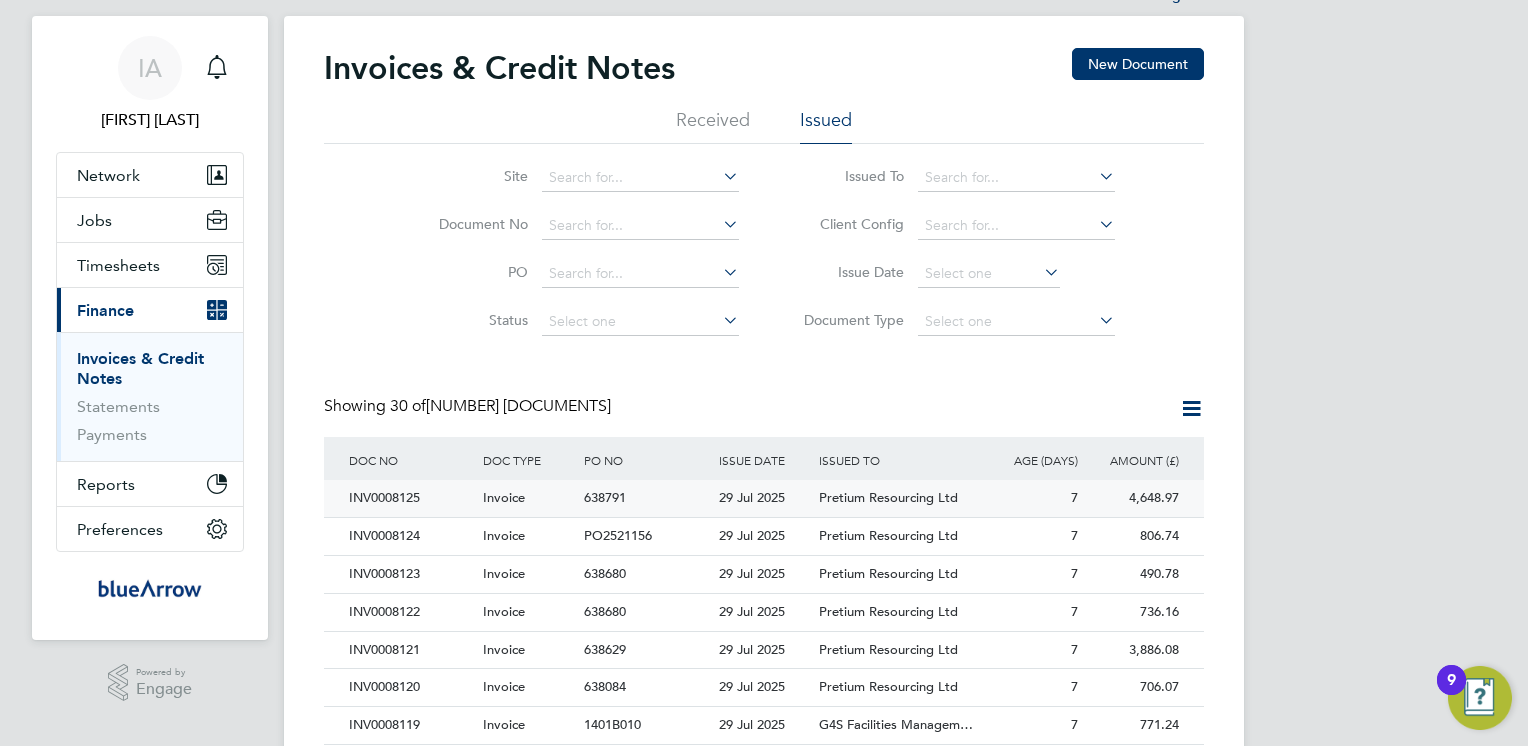 click on "INV0008125" 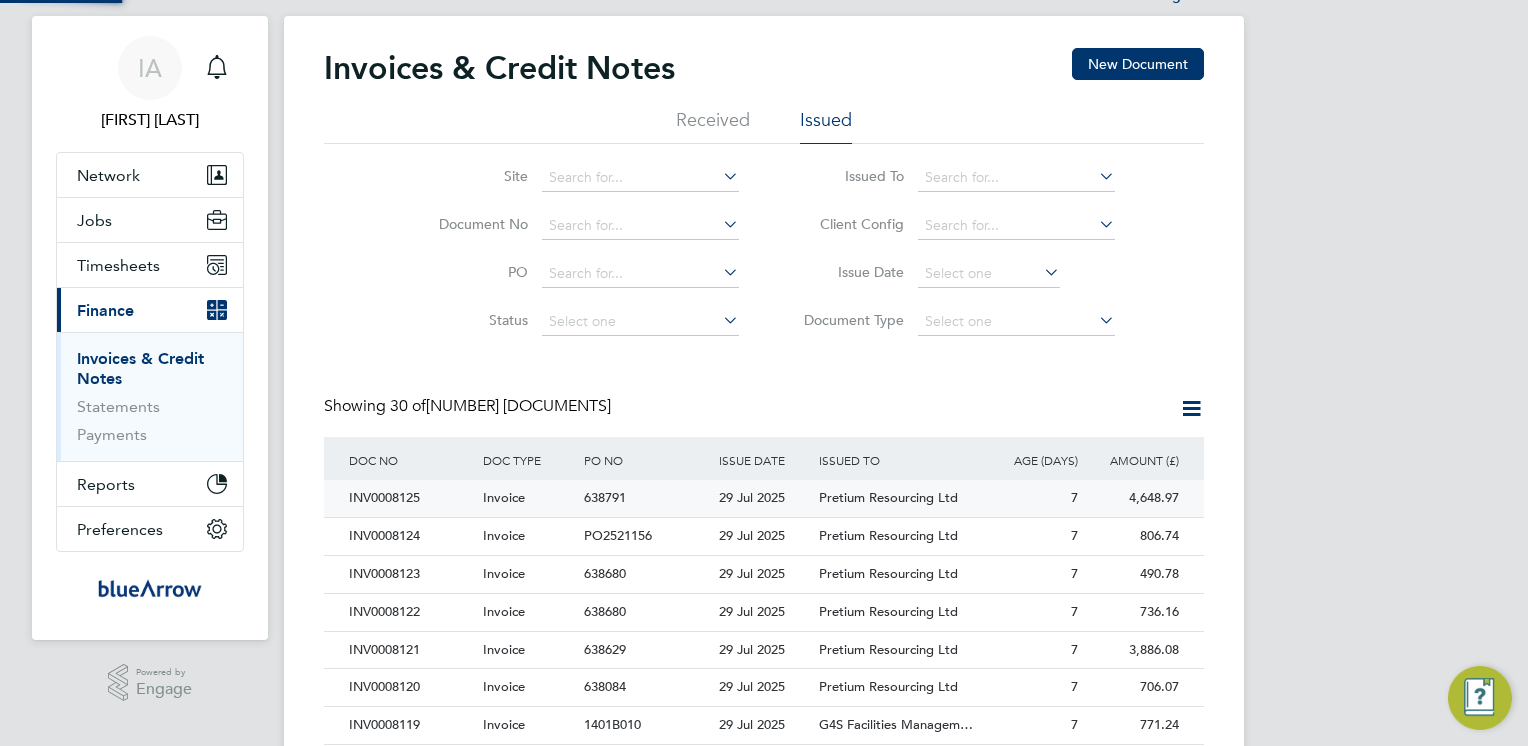 scroll, scrollTop: 0, scrollLeft: 0, axis: both 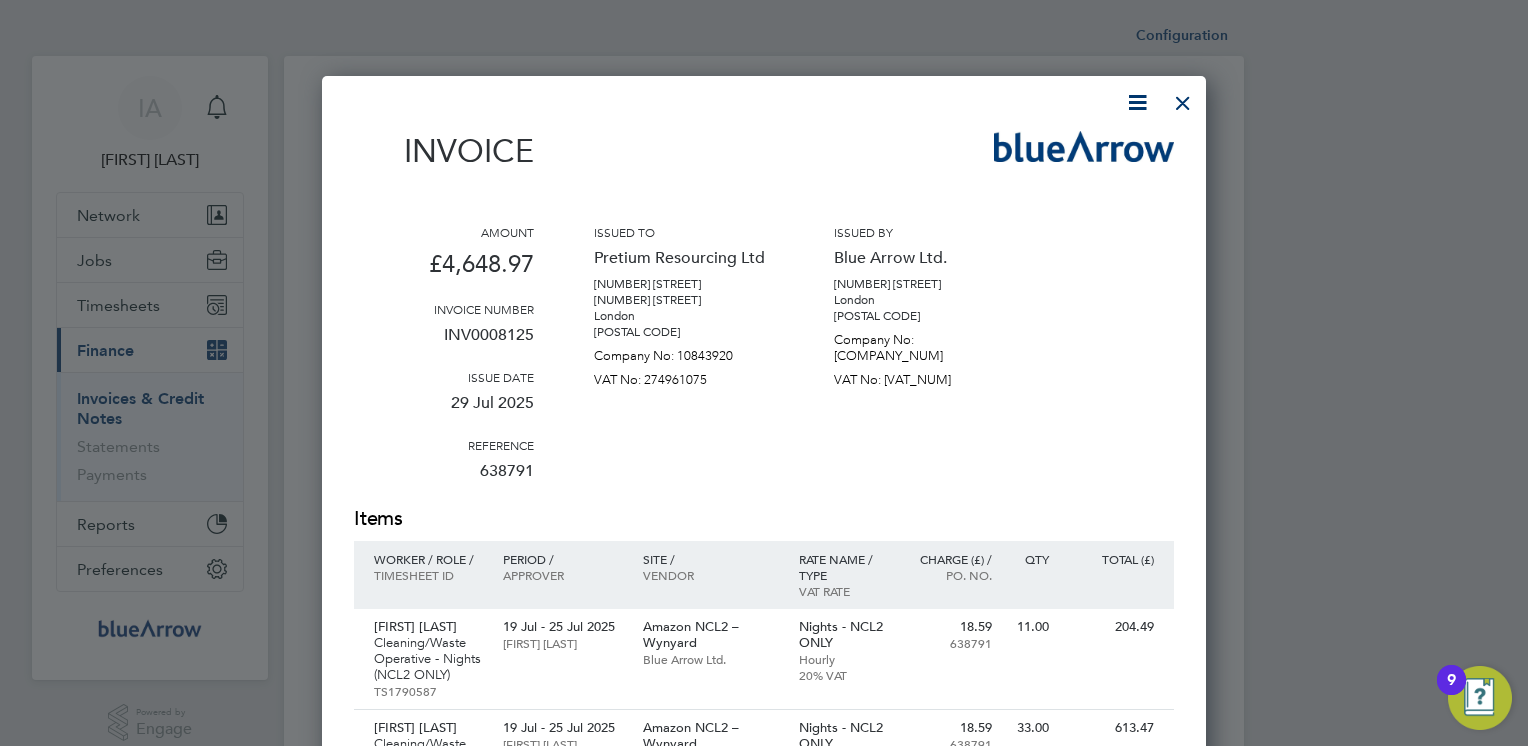 click at bounding box center [1137, 102] 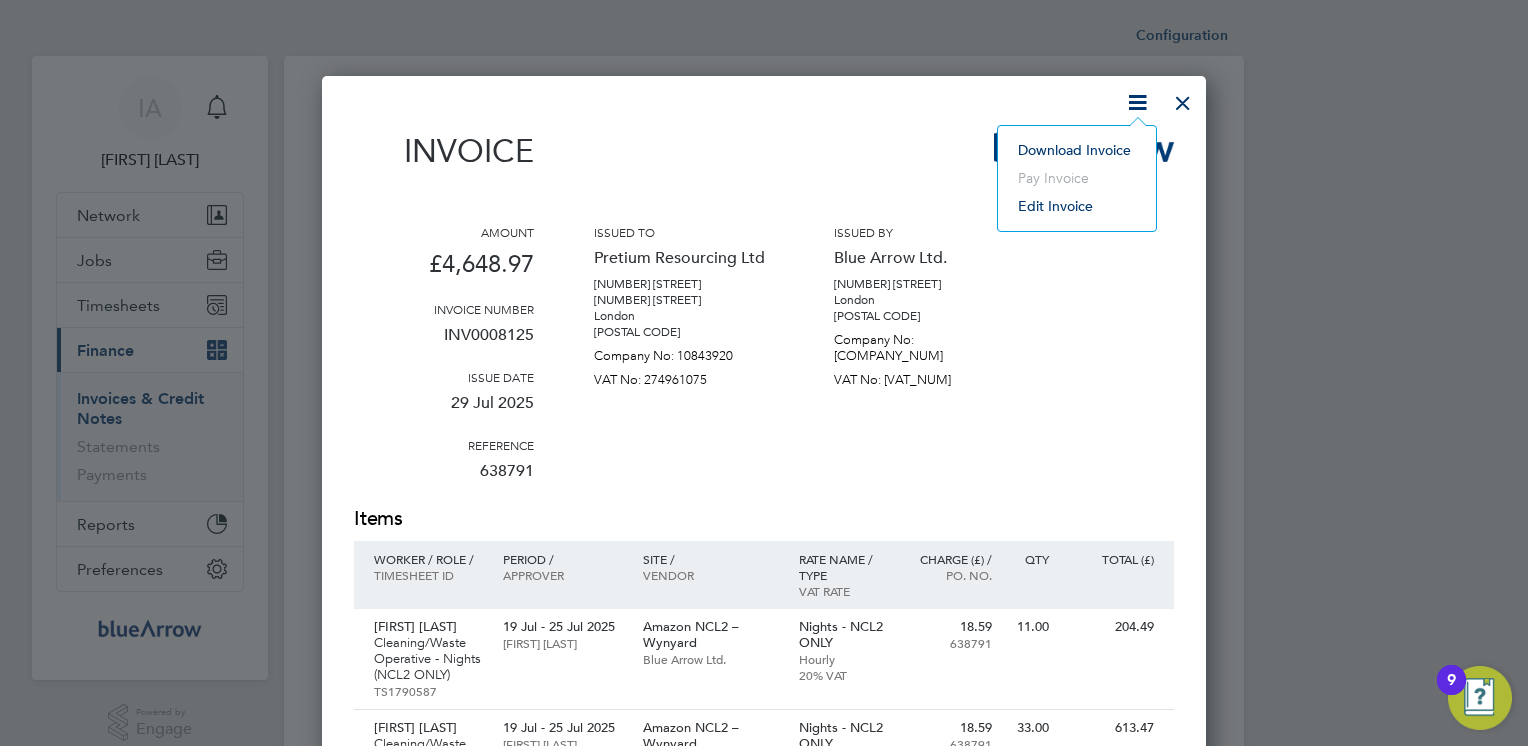 click on "Download Invoice" 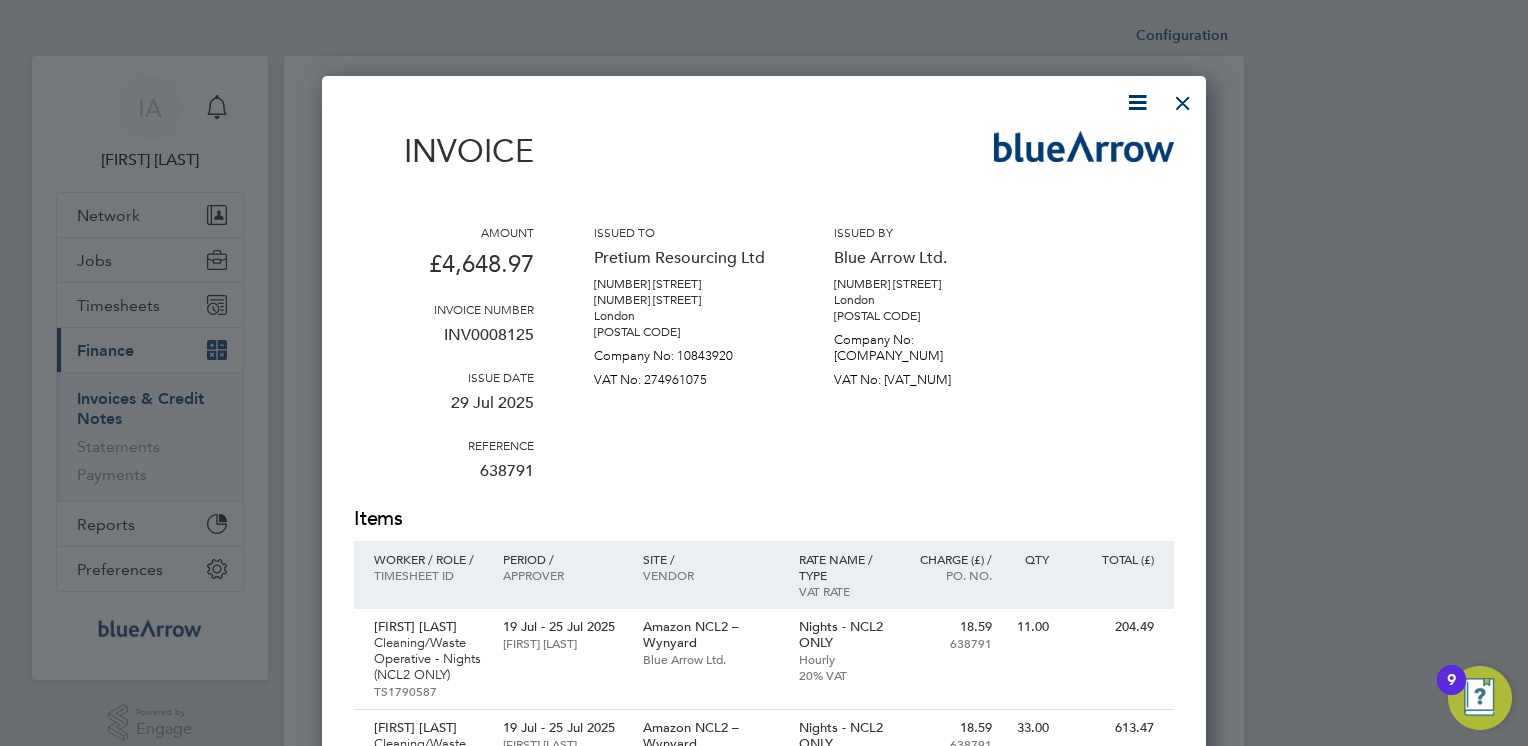 click at bounding box center [1183, 98] 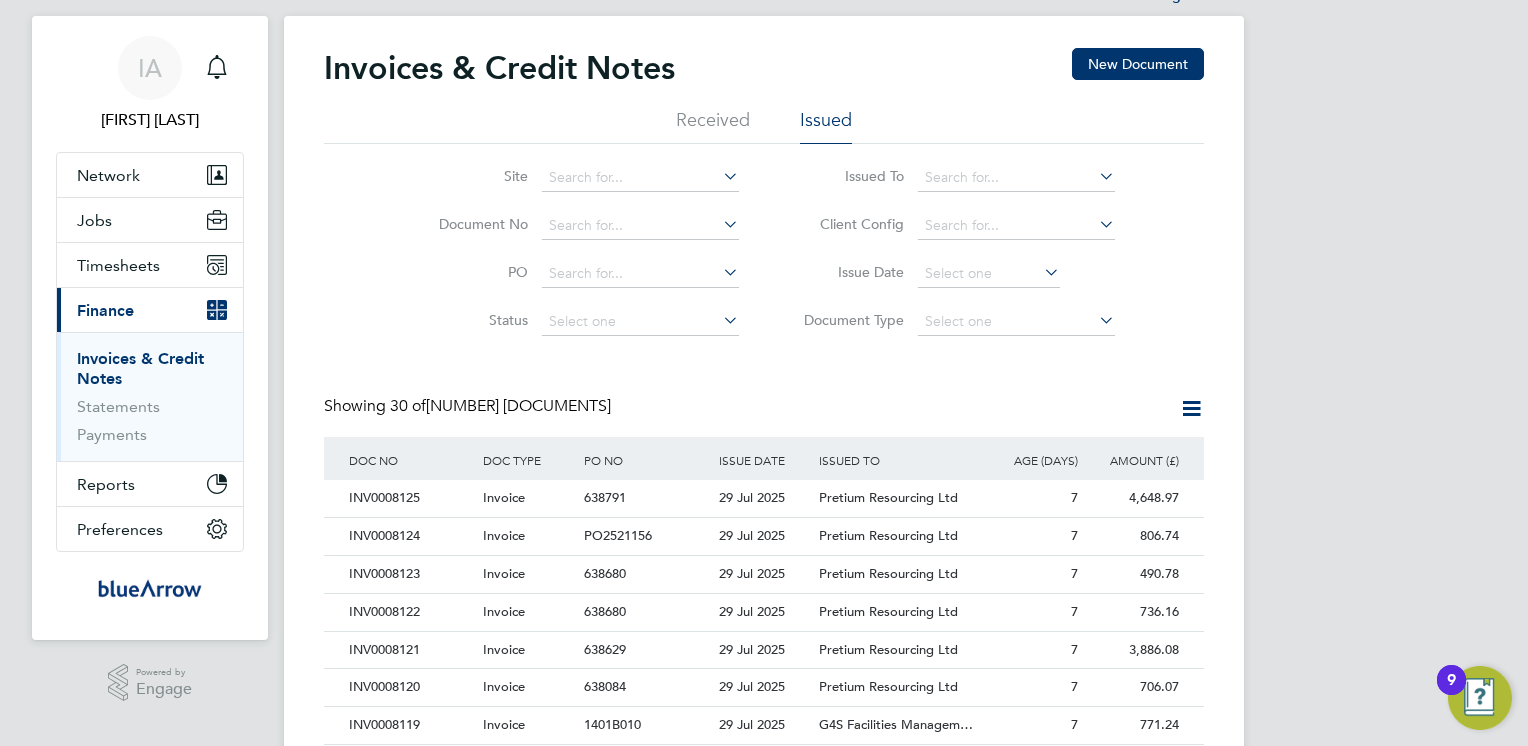 scroll, scrollTop: 80, scrollLeft: 0, axis: vertical 